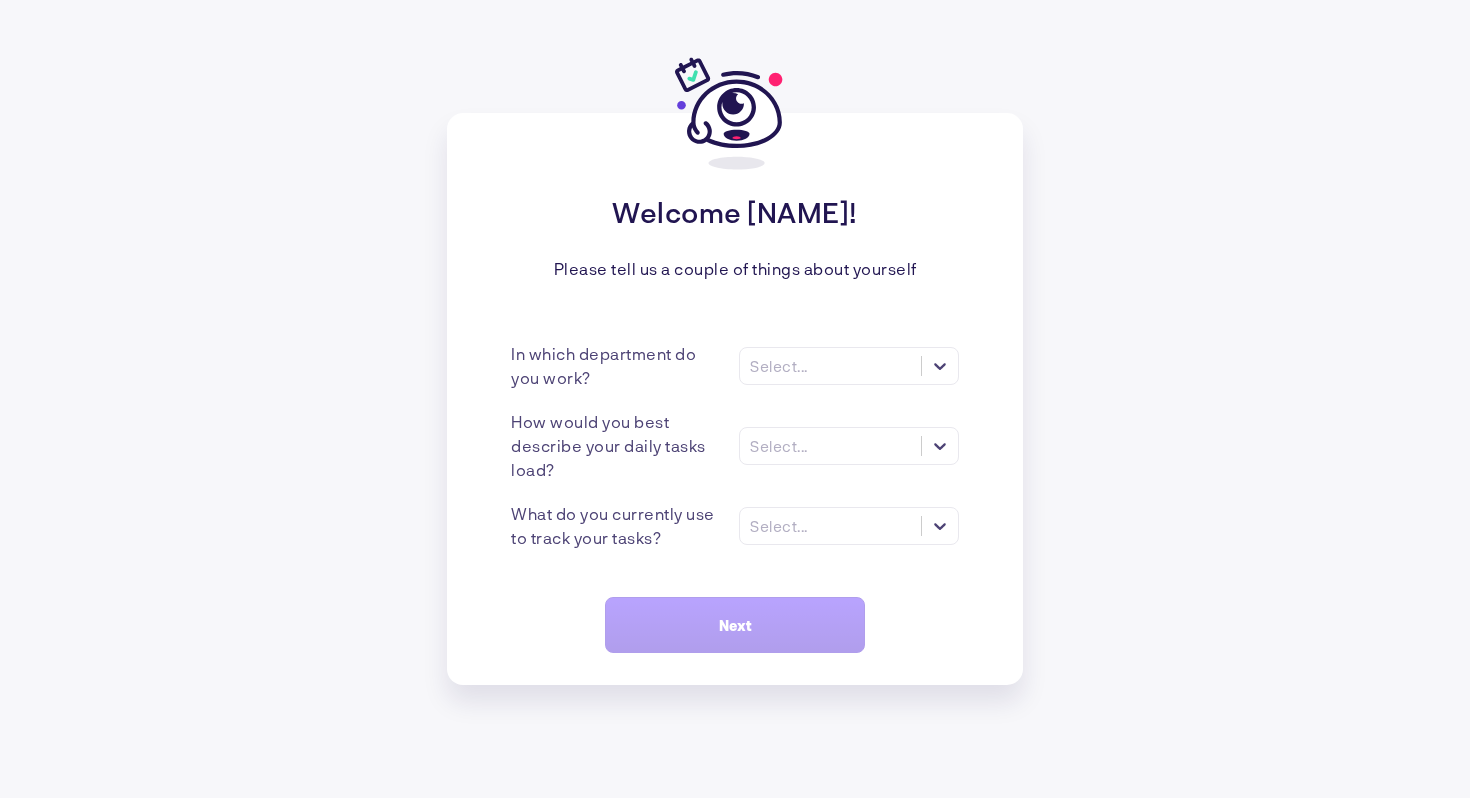 scroll, scrollTop: 0, scrollLeft: 0, axis: both 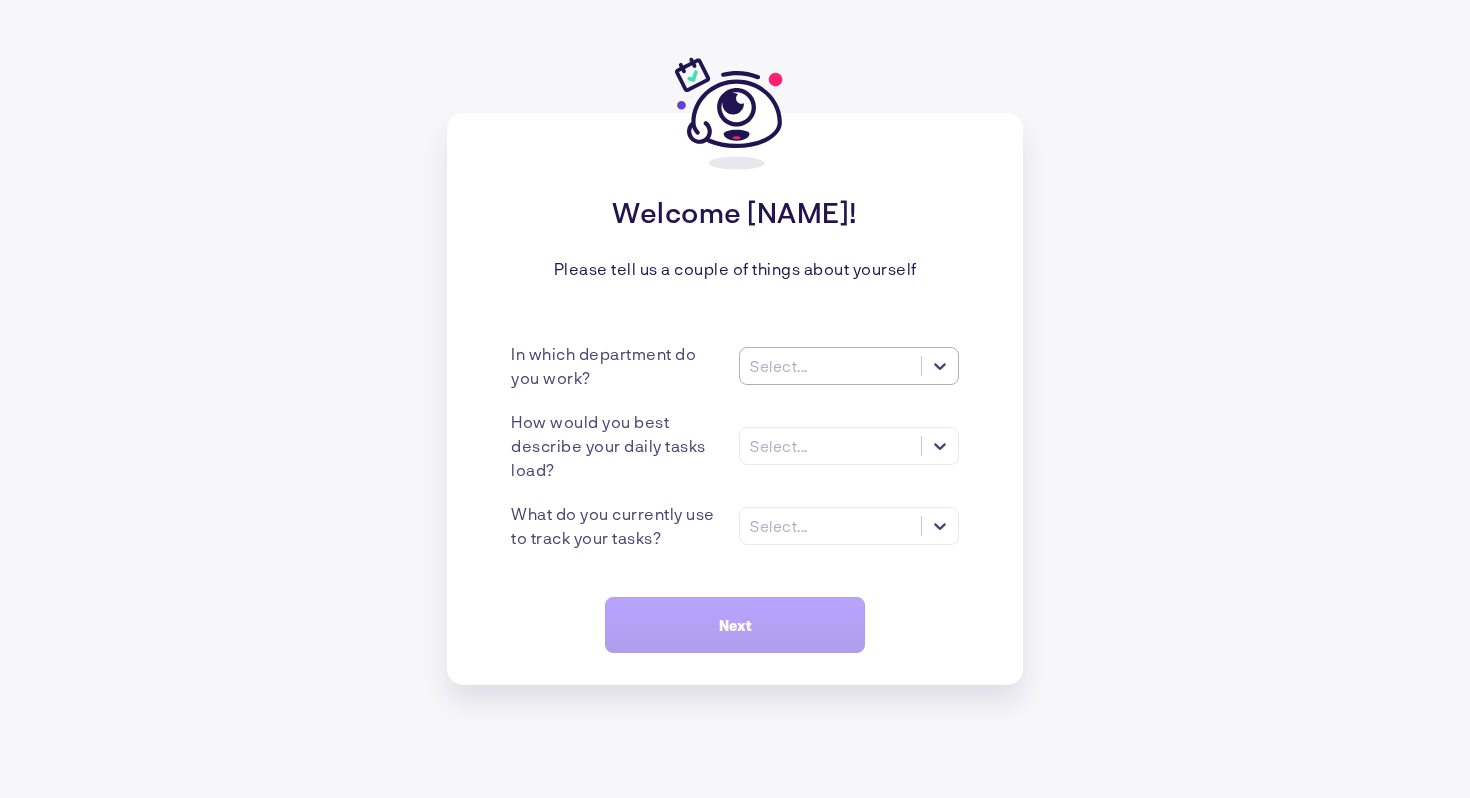 click on "Select..." at bounding box center [849, 366] 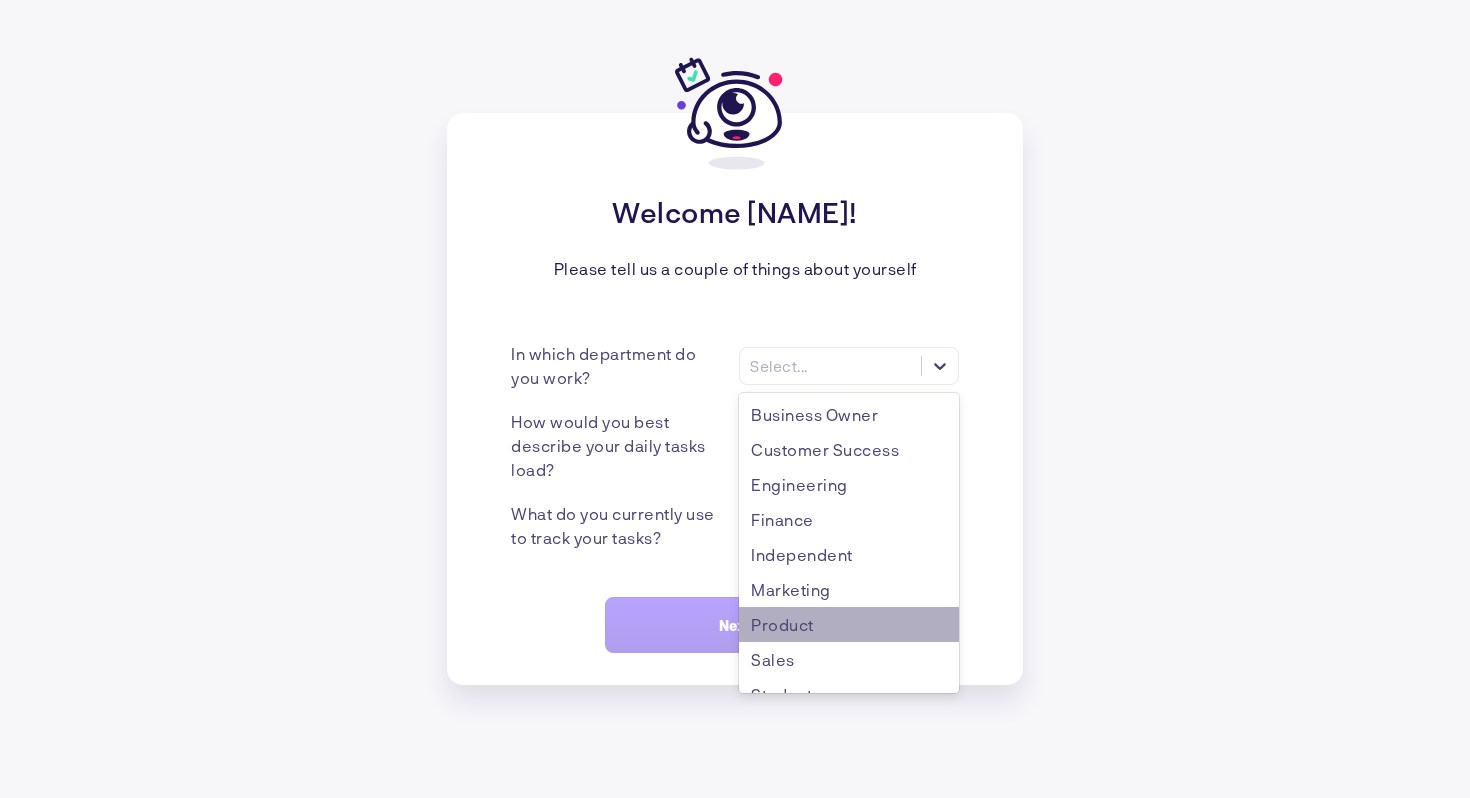click on "Product" at bounding box center [849, 624] 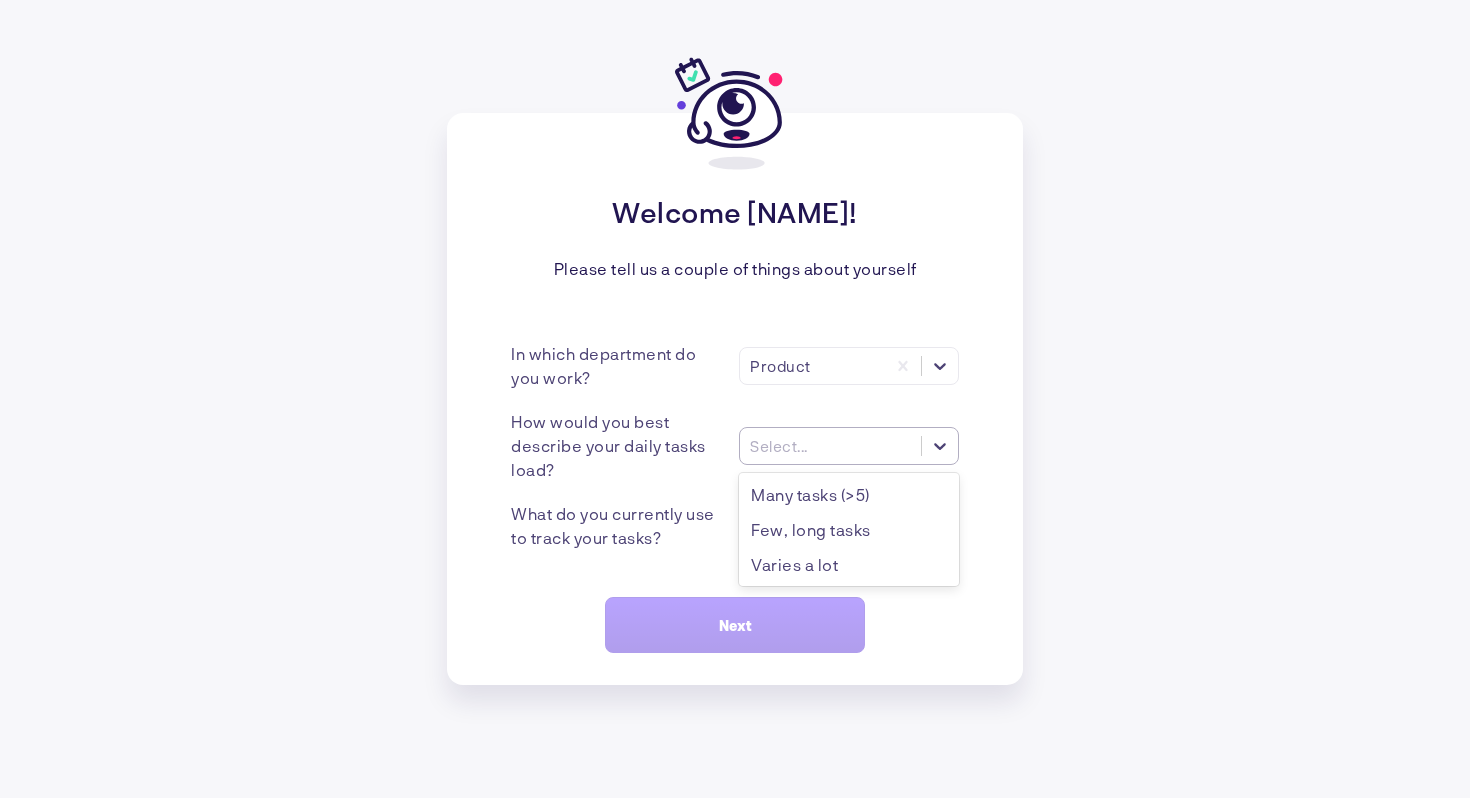 click on "Select..." at bounding box center (830, 446) 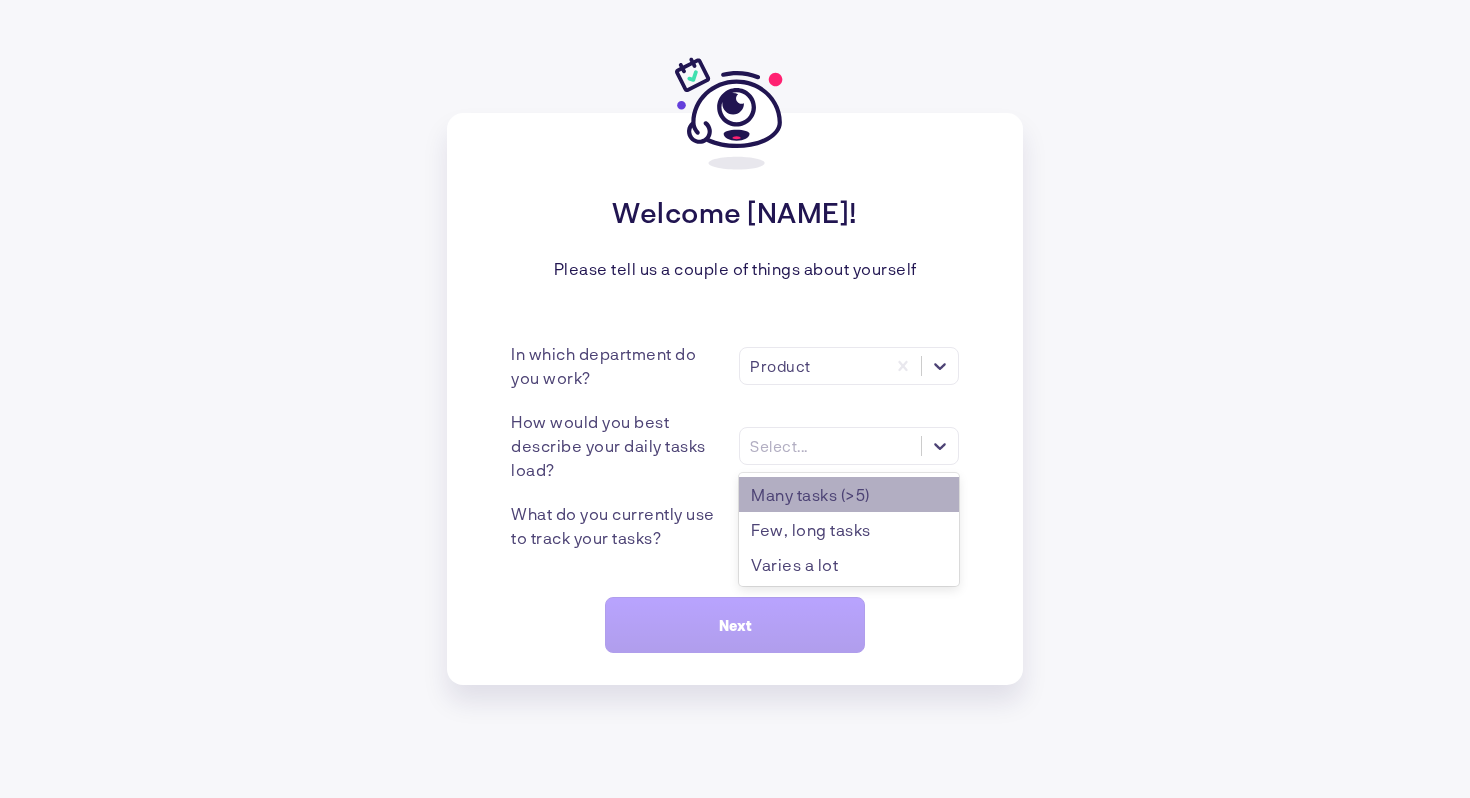 click on "Many tasks (>5)" at bounding box center [849, 494] 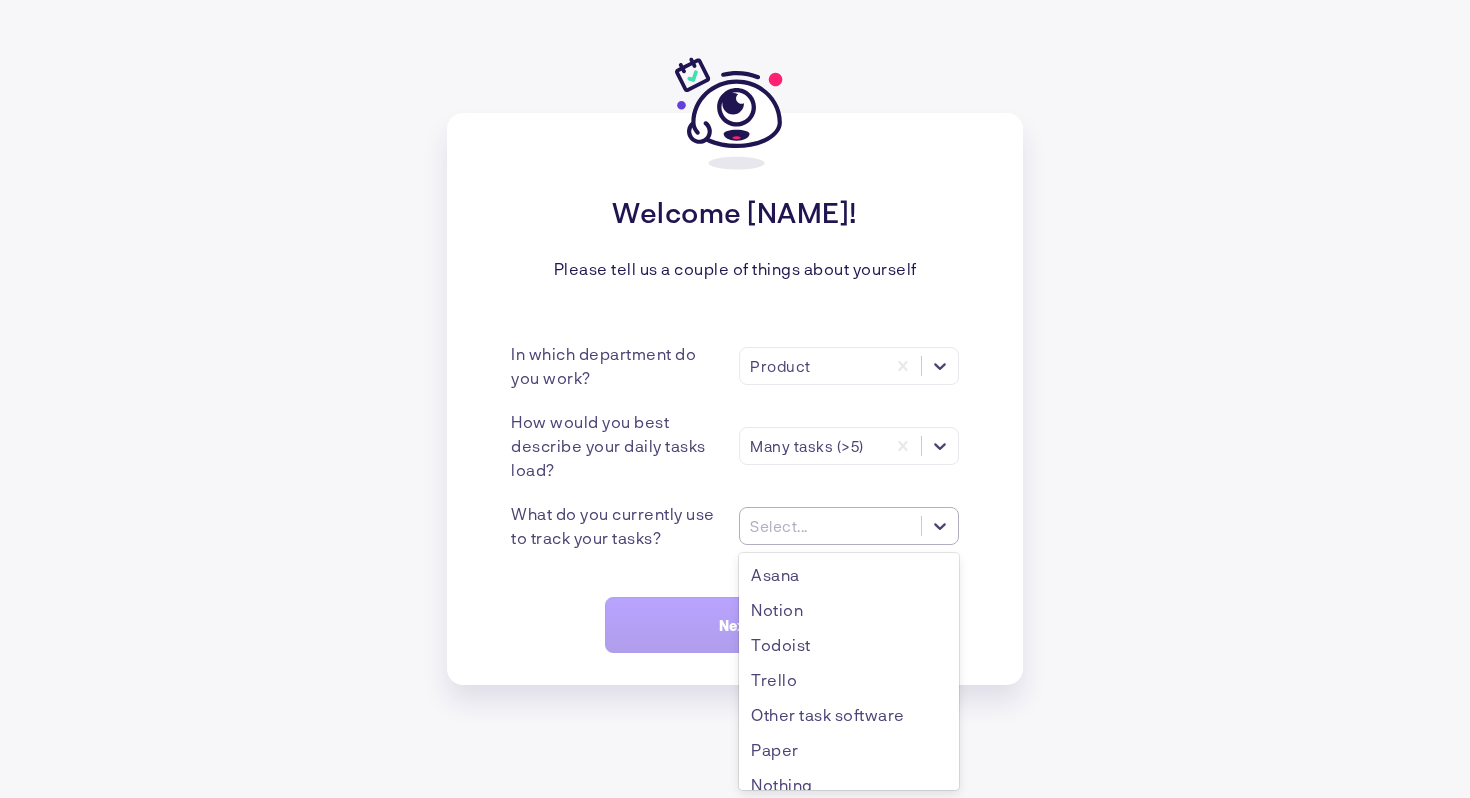 click on "Select..." at bounding box center (779, 526) 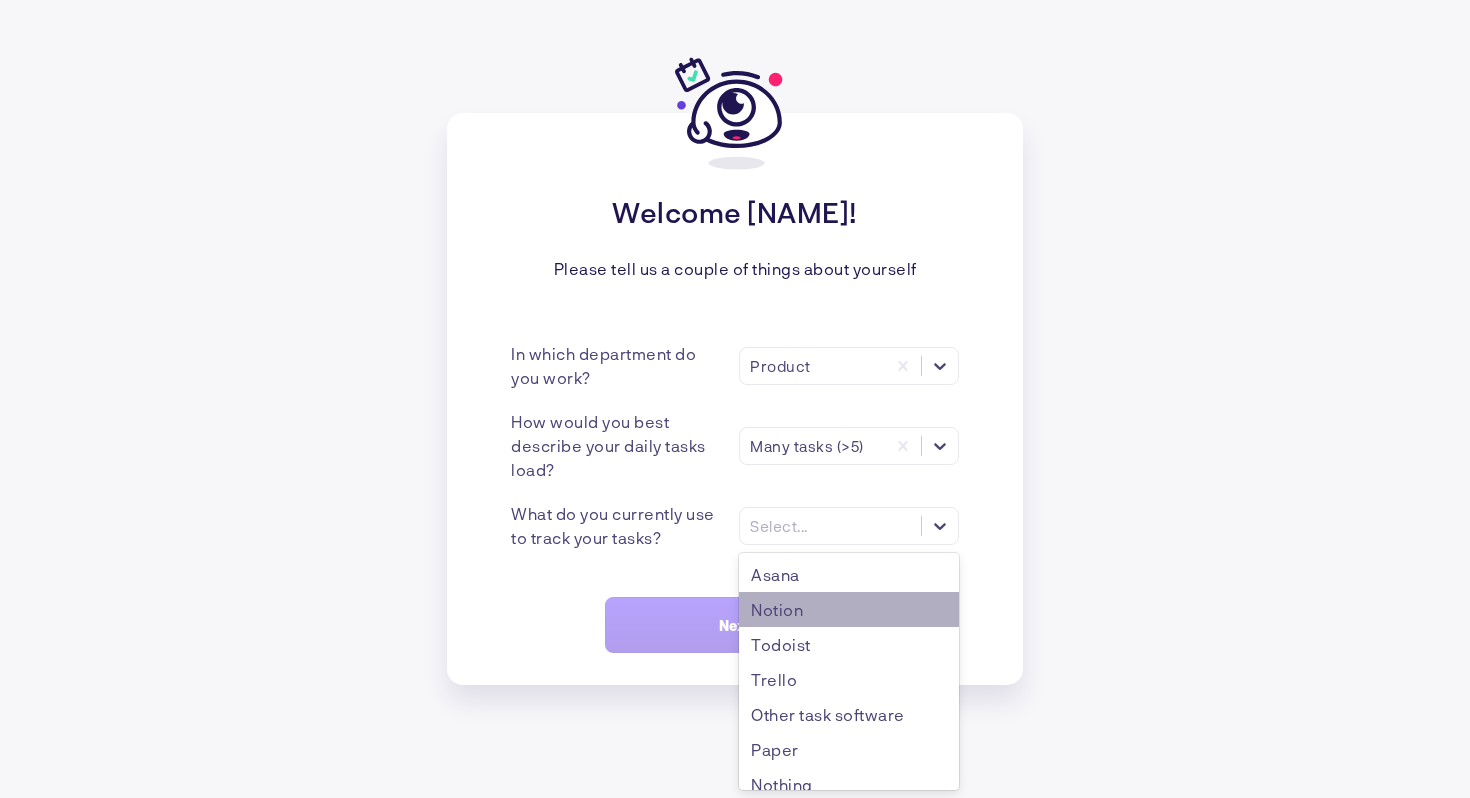 click on "Notion" at bounding box center [849, 609] 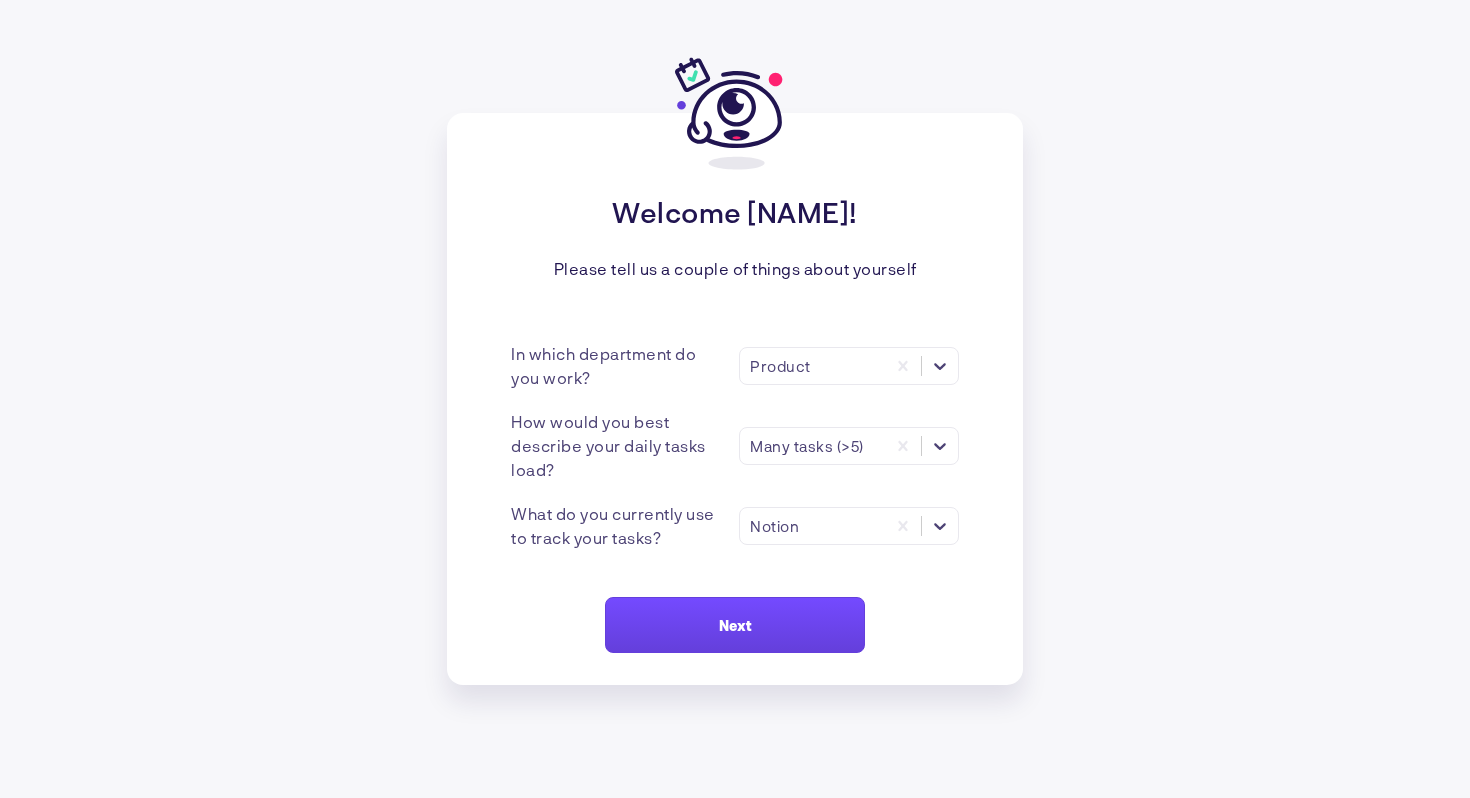 click on "Next" at bounding box center (735, 625) 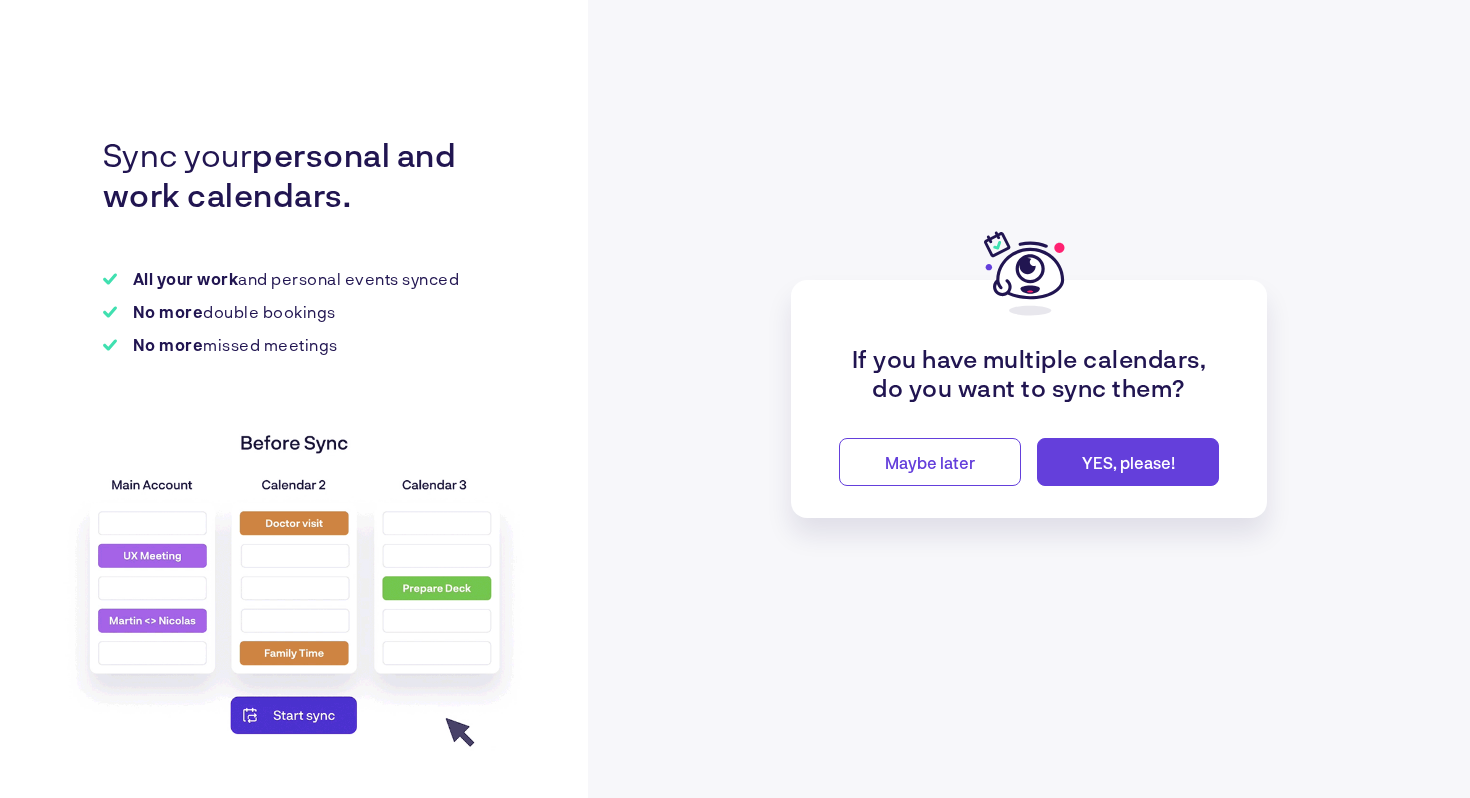 click on "Maybe later" at bounding box center [930, 462] 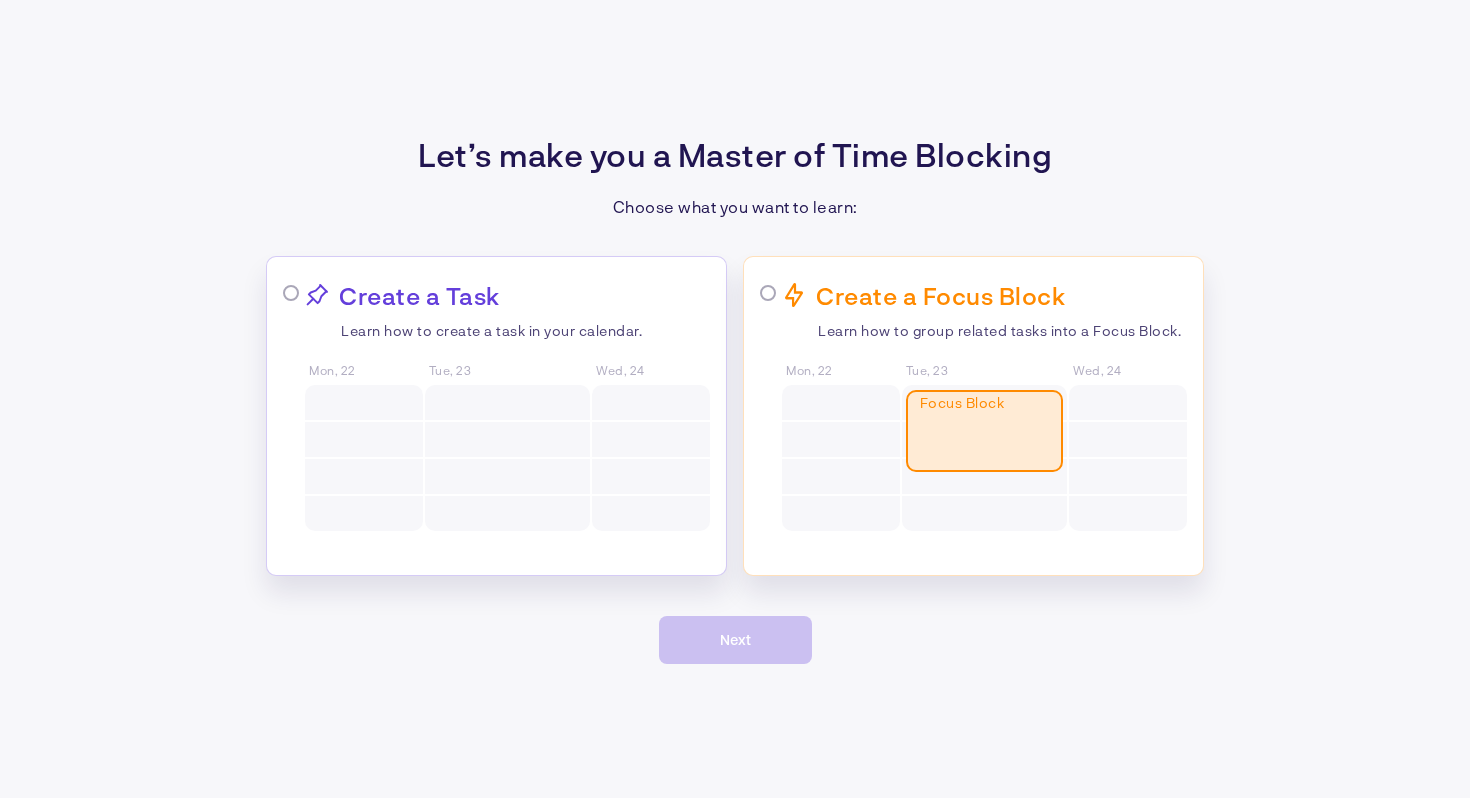 click on "Create a Focus Block Learn how to group related tasks into a Focus Block. Mon, 22 Tue, 23 Focus Block Task 1 Task 2 Task 3 Task 4 Wed, 24" at bounding box center (984, 407) 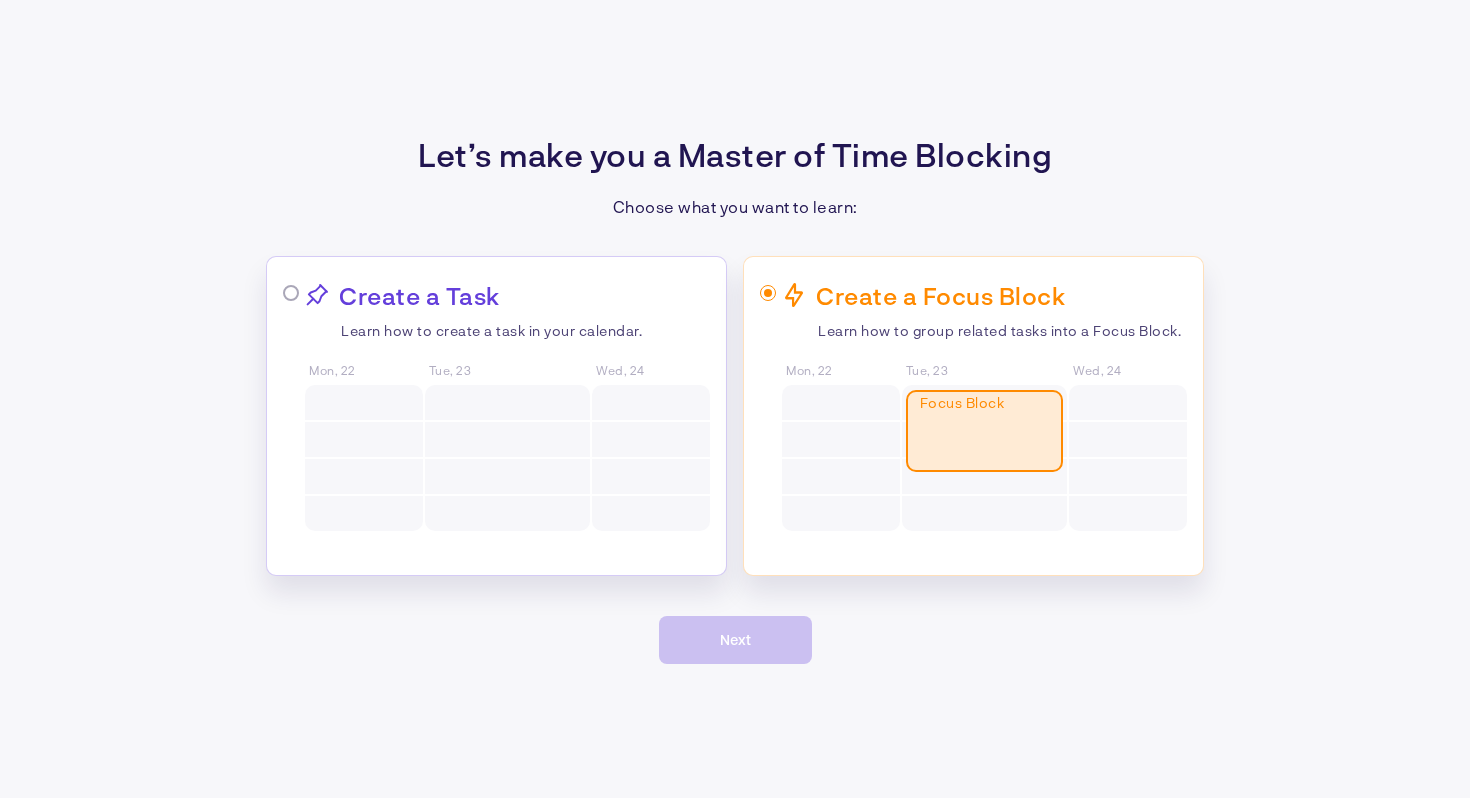 radio on "true" 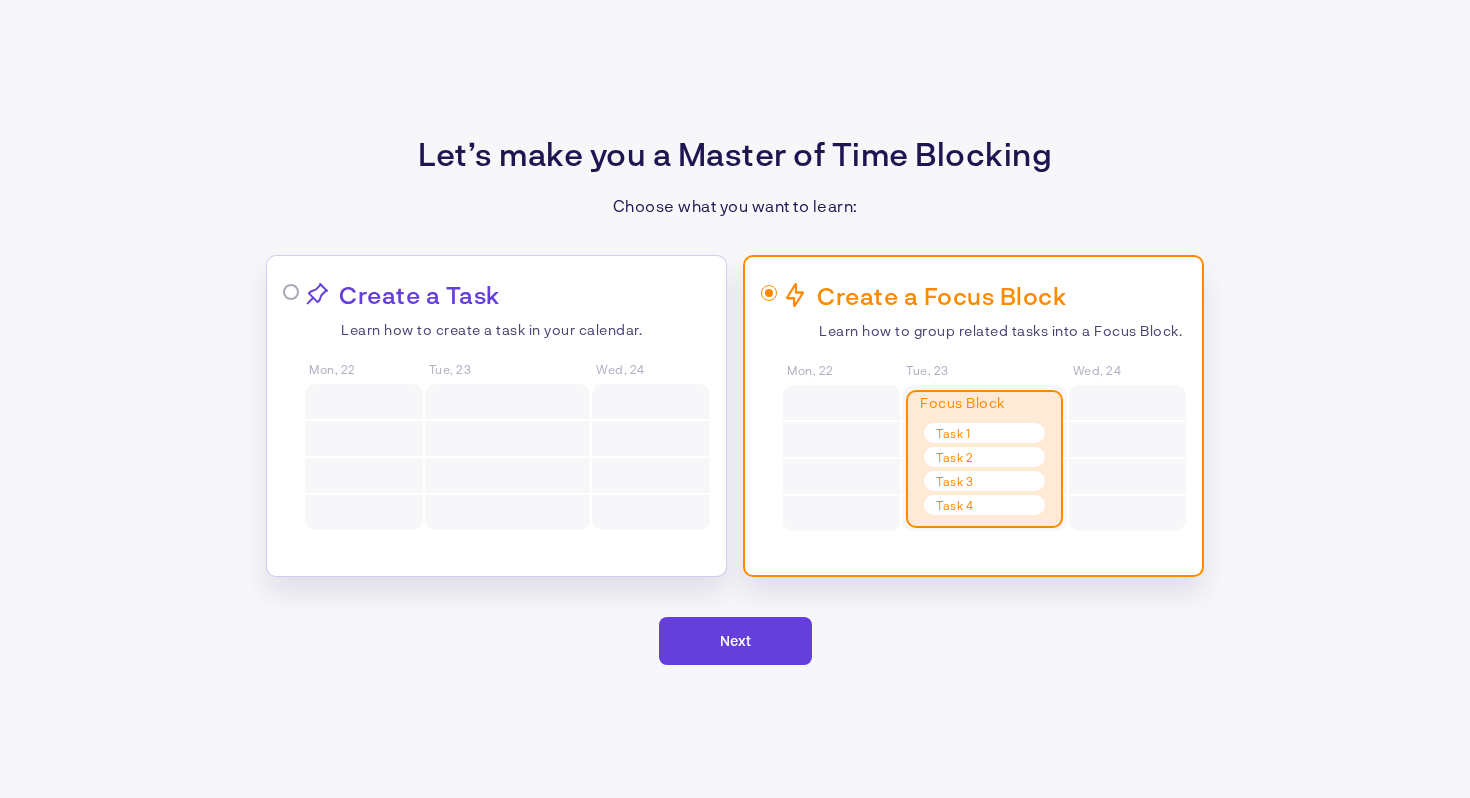 click on "Next" at bounding box center [735, 640] 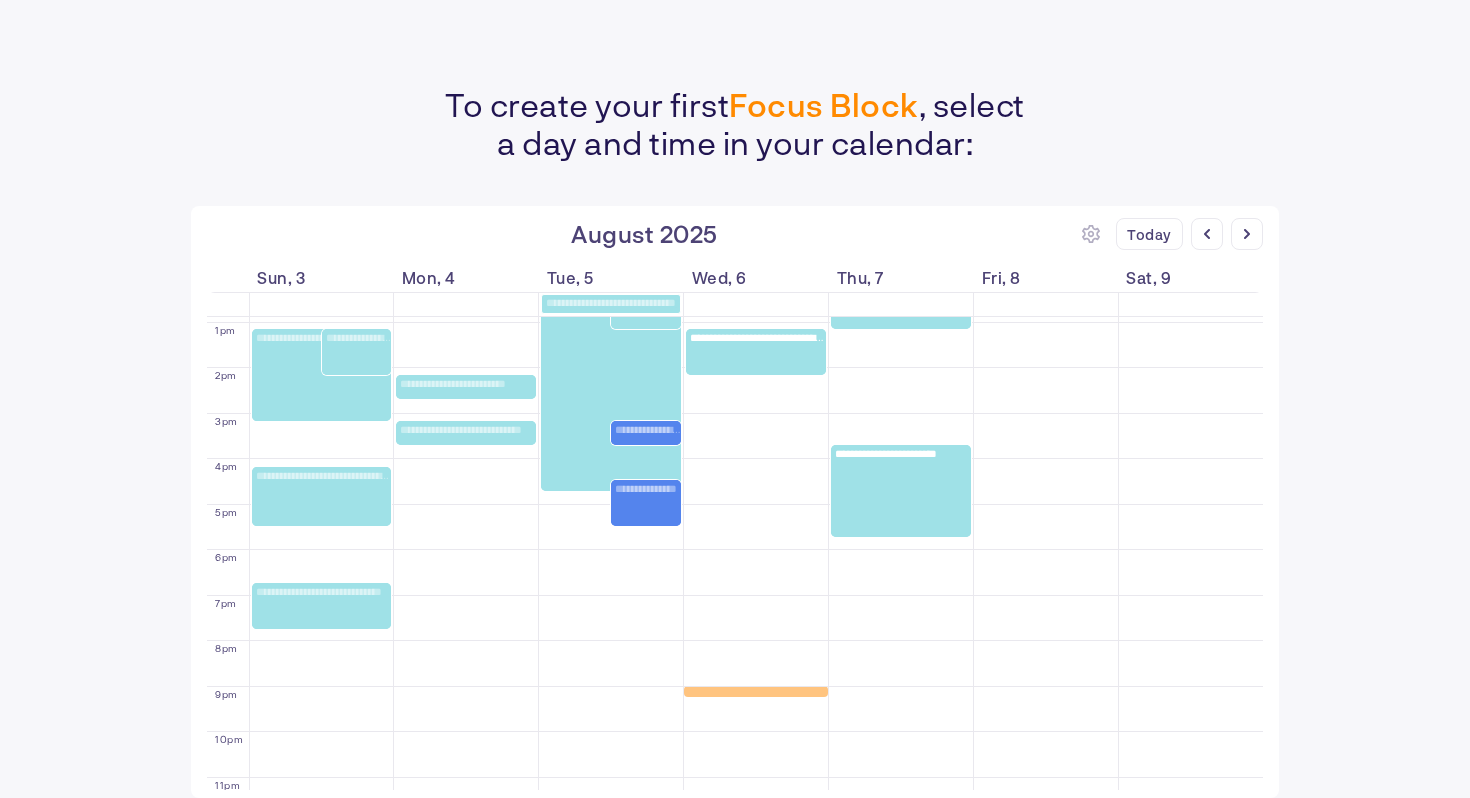 scroll, scrollTop: 635, scrollLeft: 0, axis: vertical 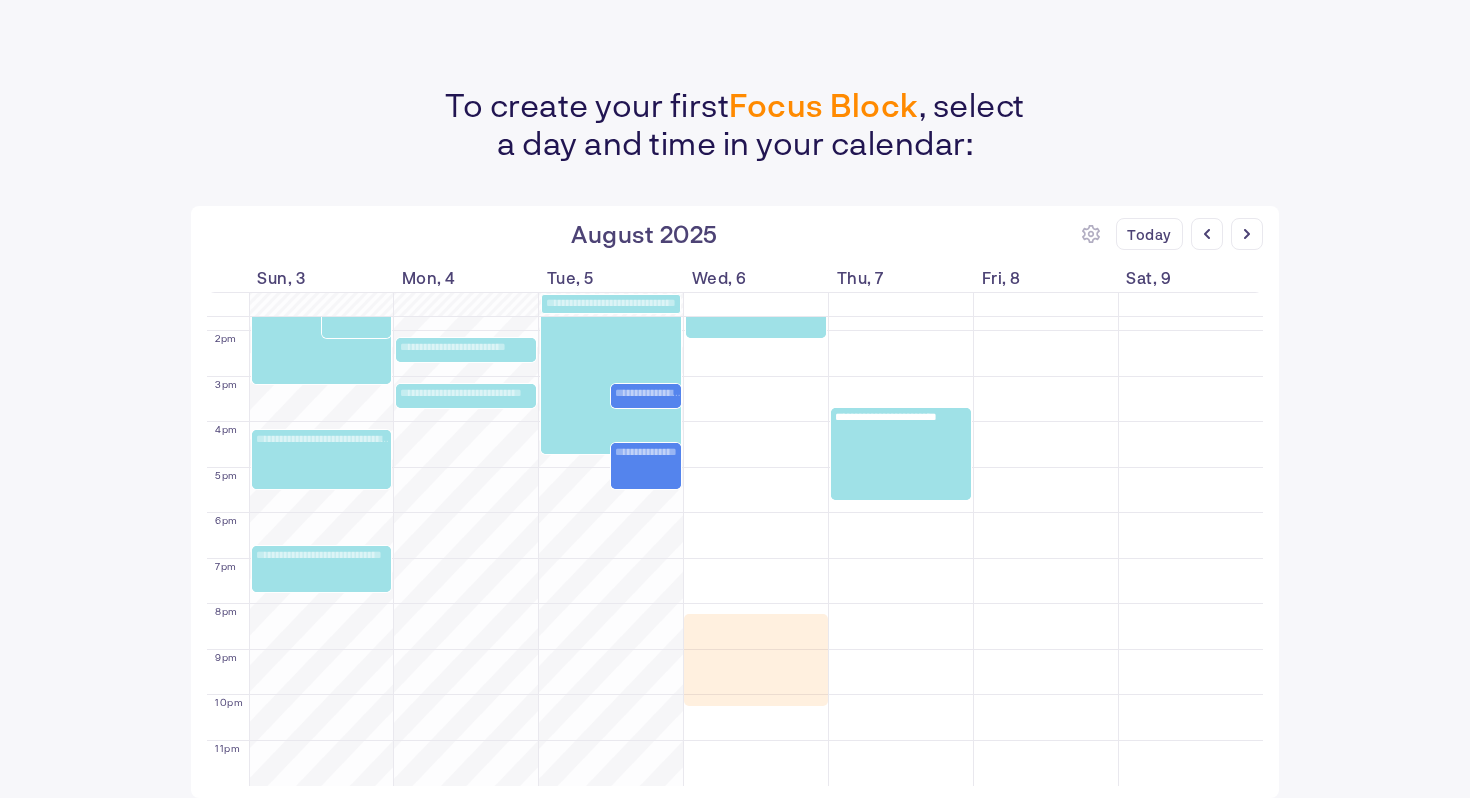 drag, startPoint x: 738, startPoint y: 604, endPoint x: 737, endPoint y: 693, distance: 89.005615 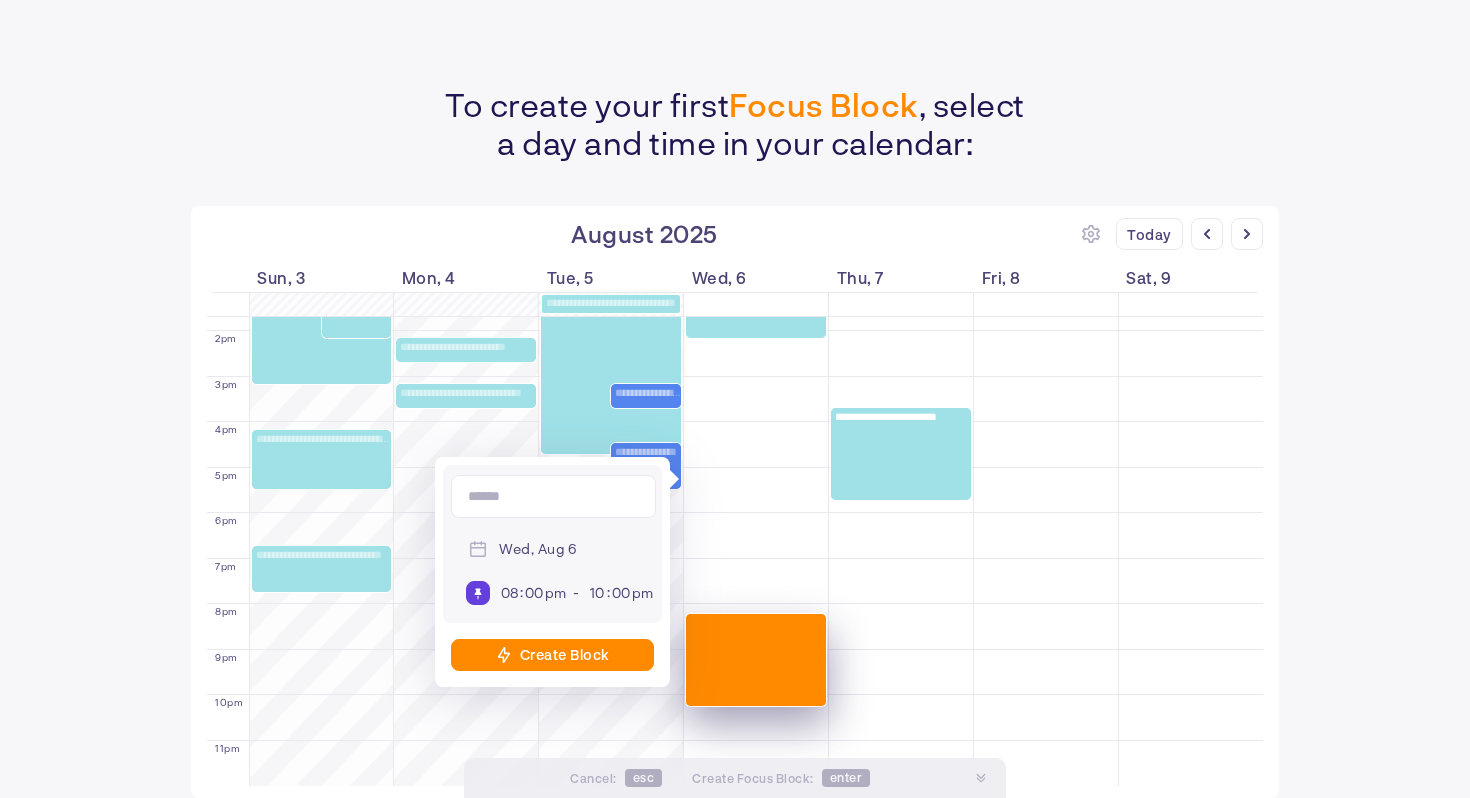 type on "*" 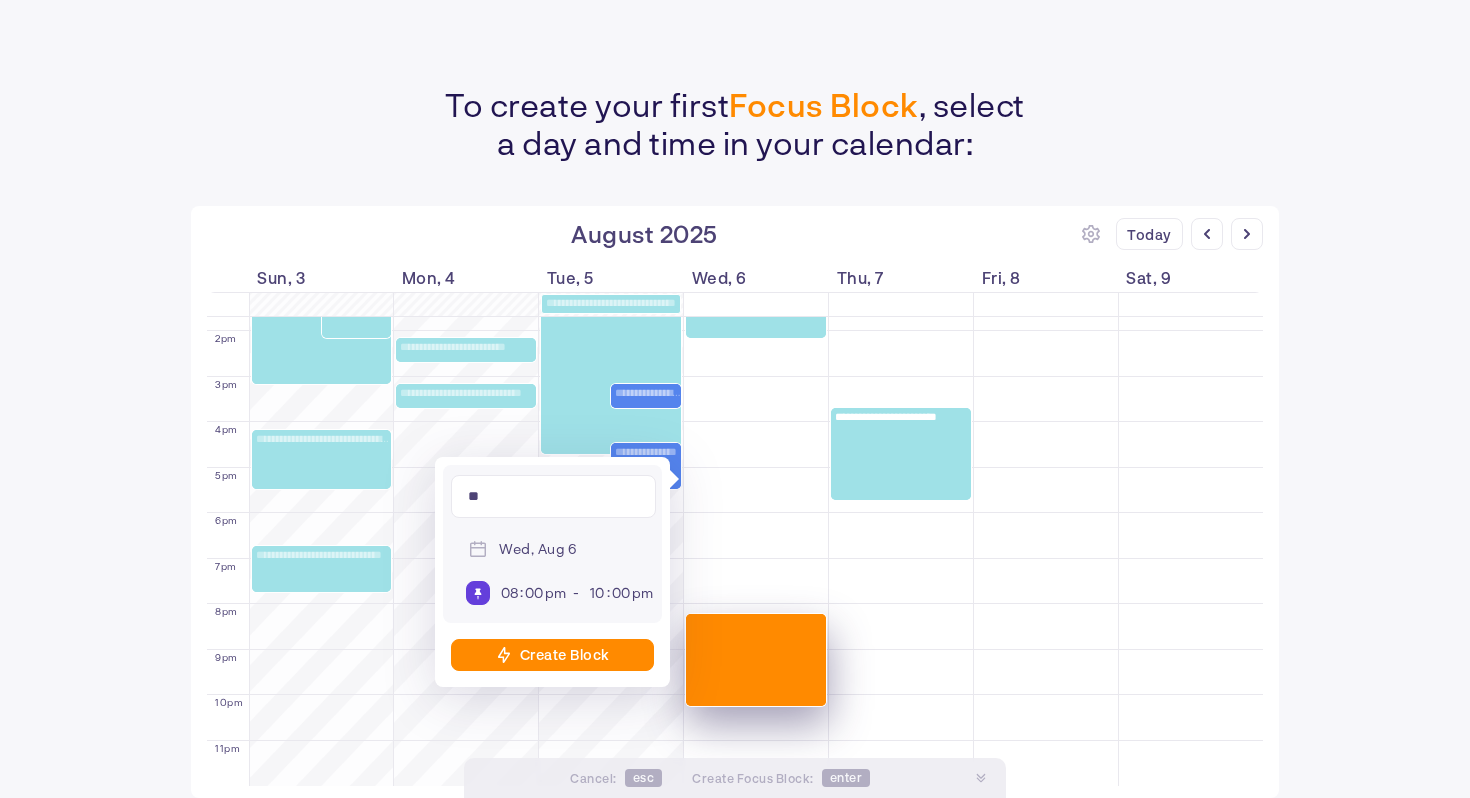type on "*" 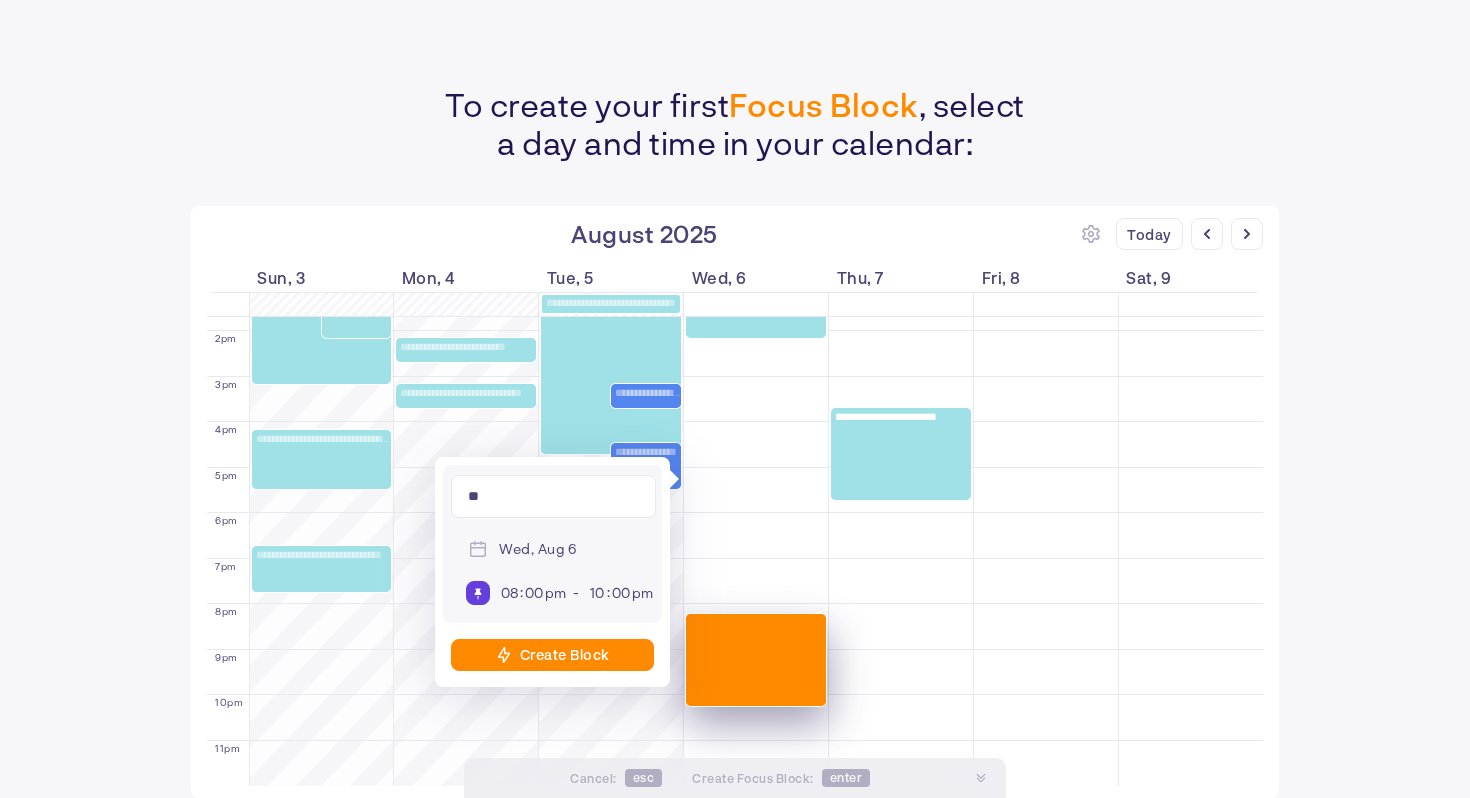 type on "*" 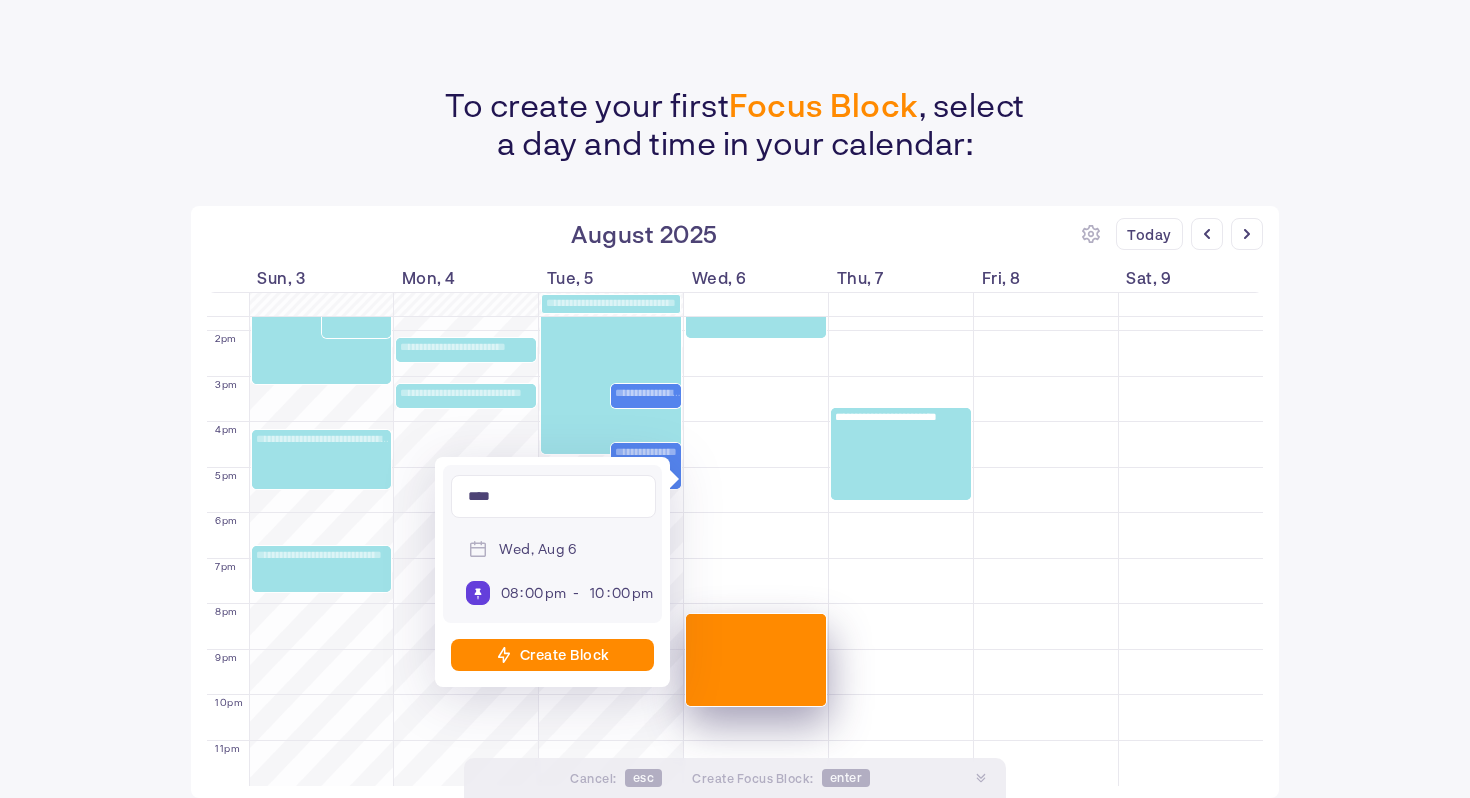 type on "****" 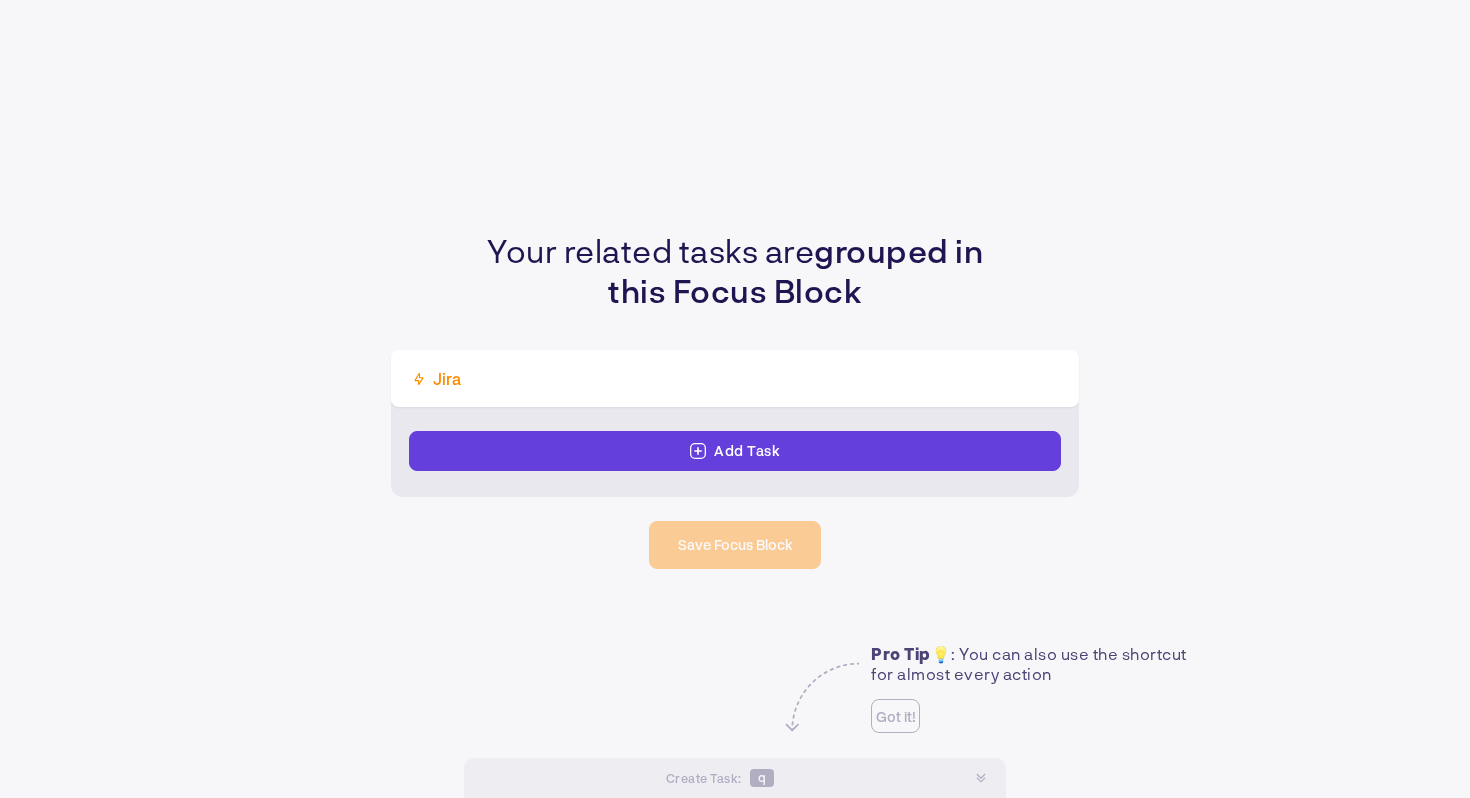 click on "Add Task" at bounding box center (735, 451) 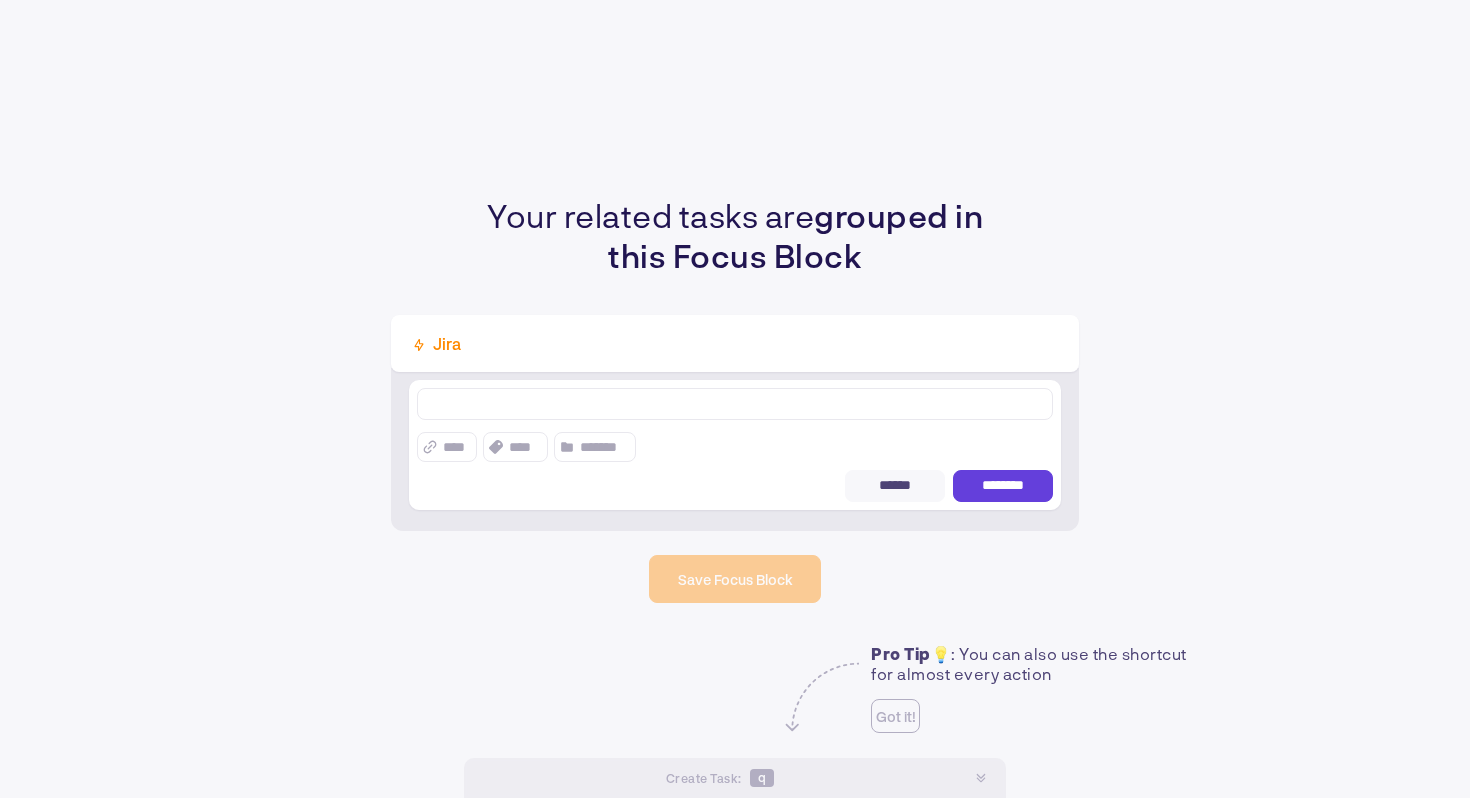 type on "*" 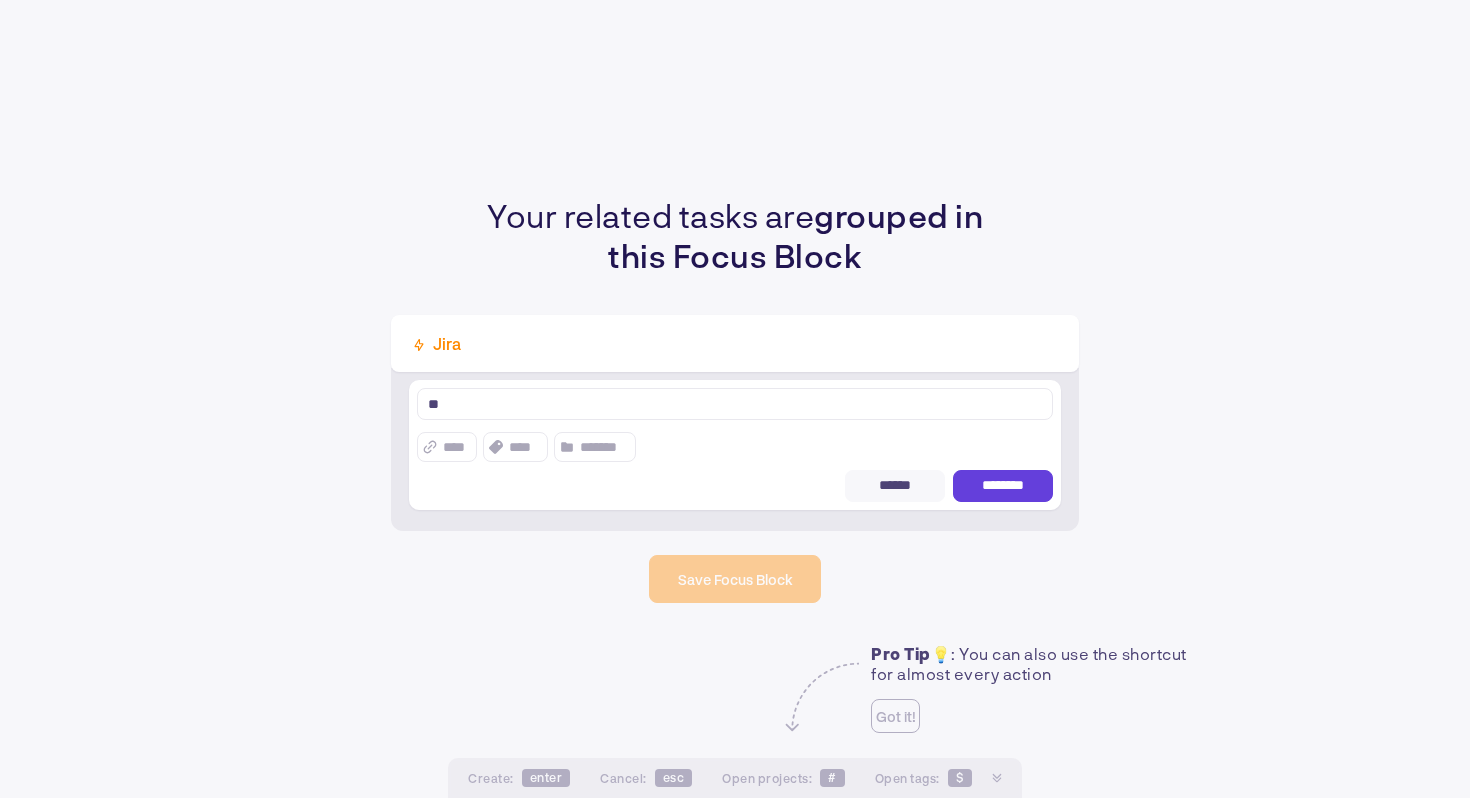 type on "*" 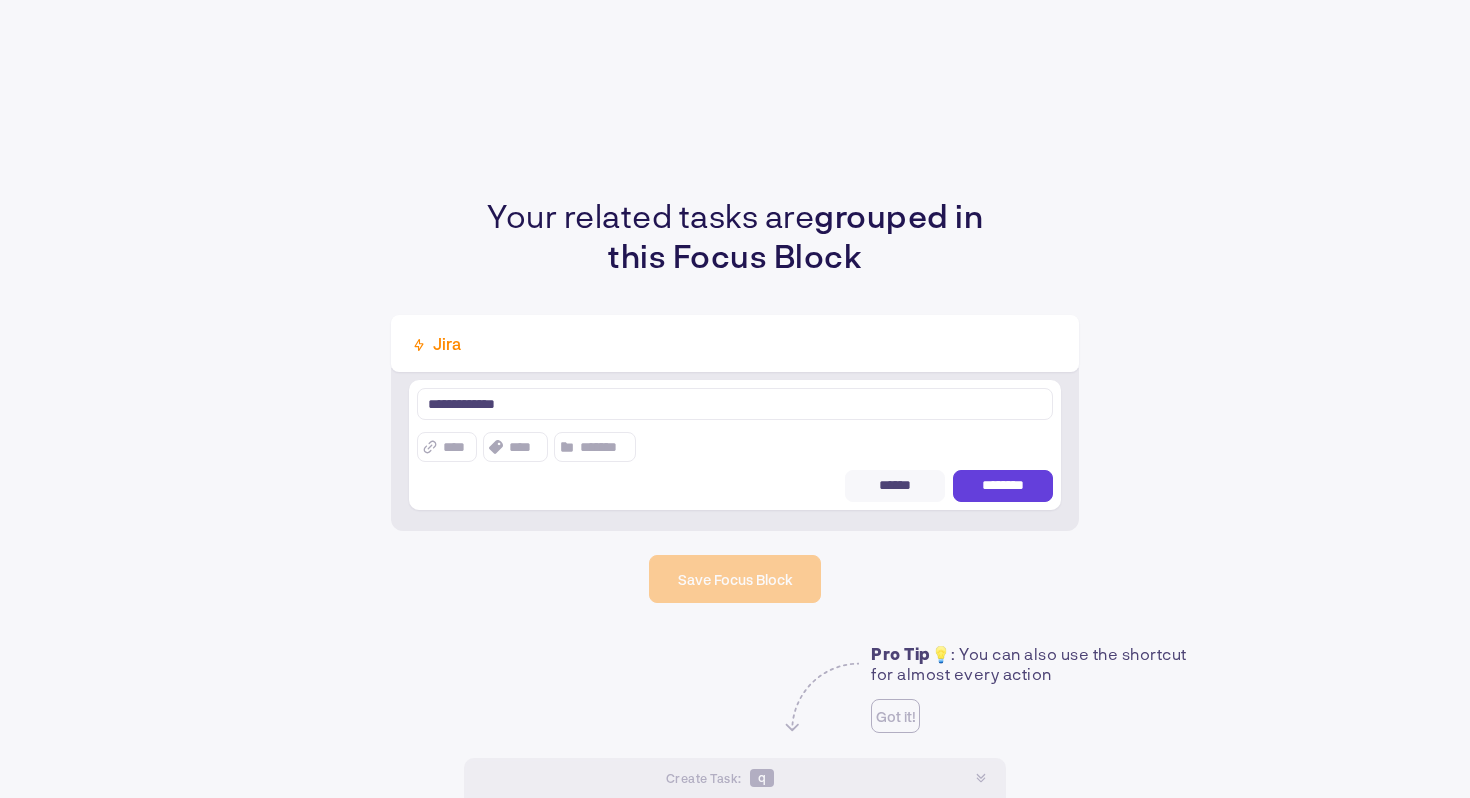 type on "**********" 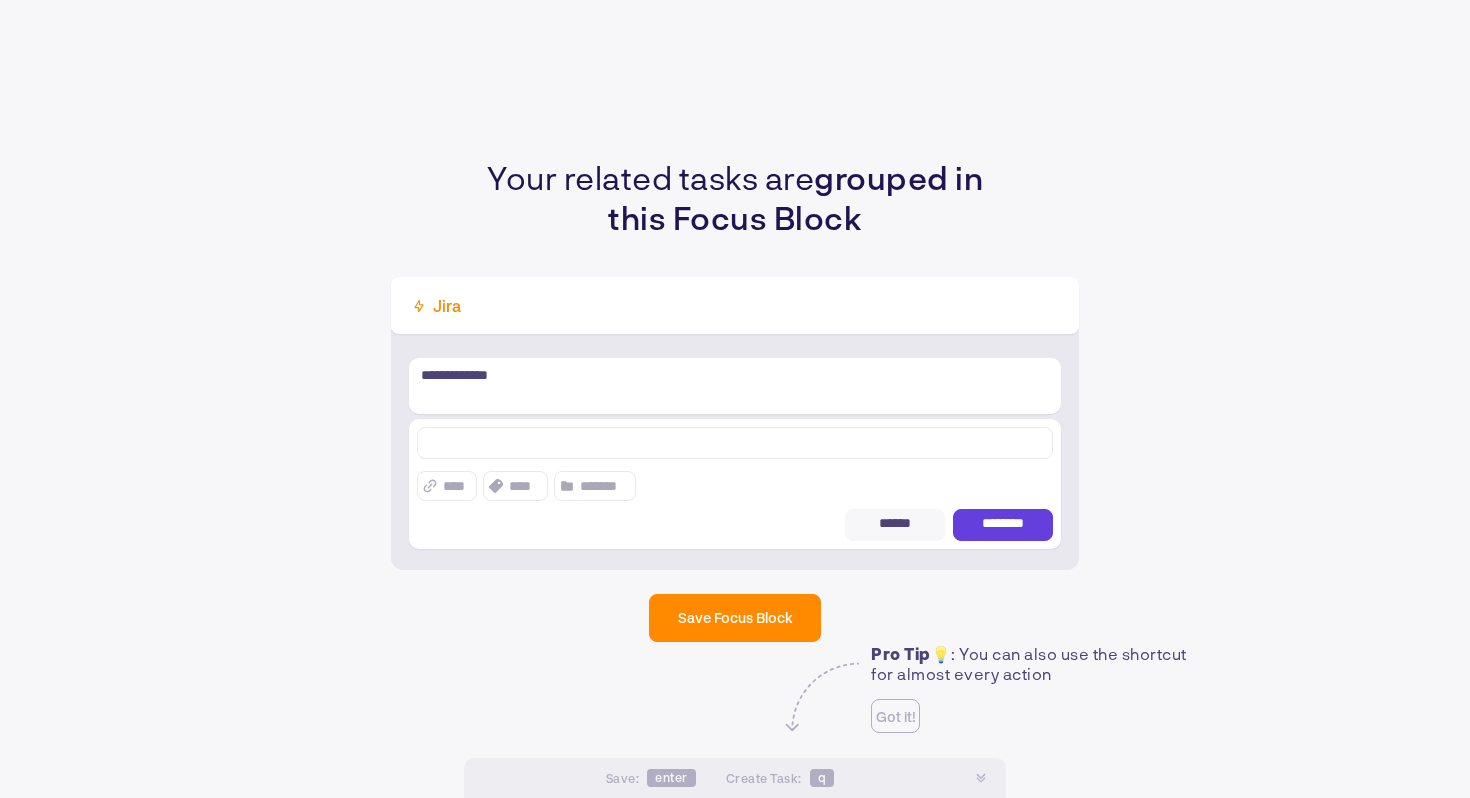 click at bounding box center [735, 445] 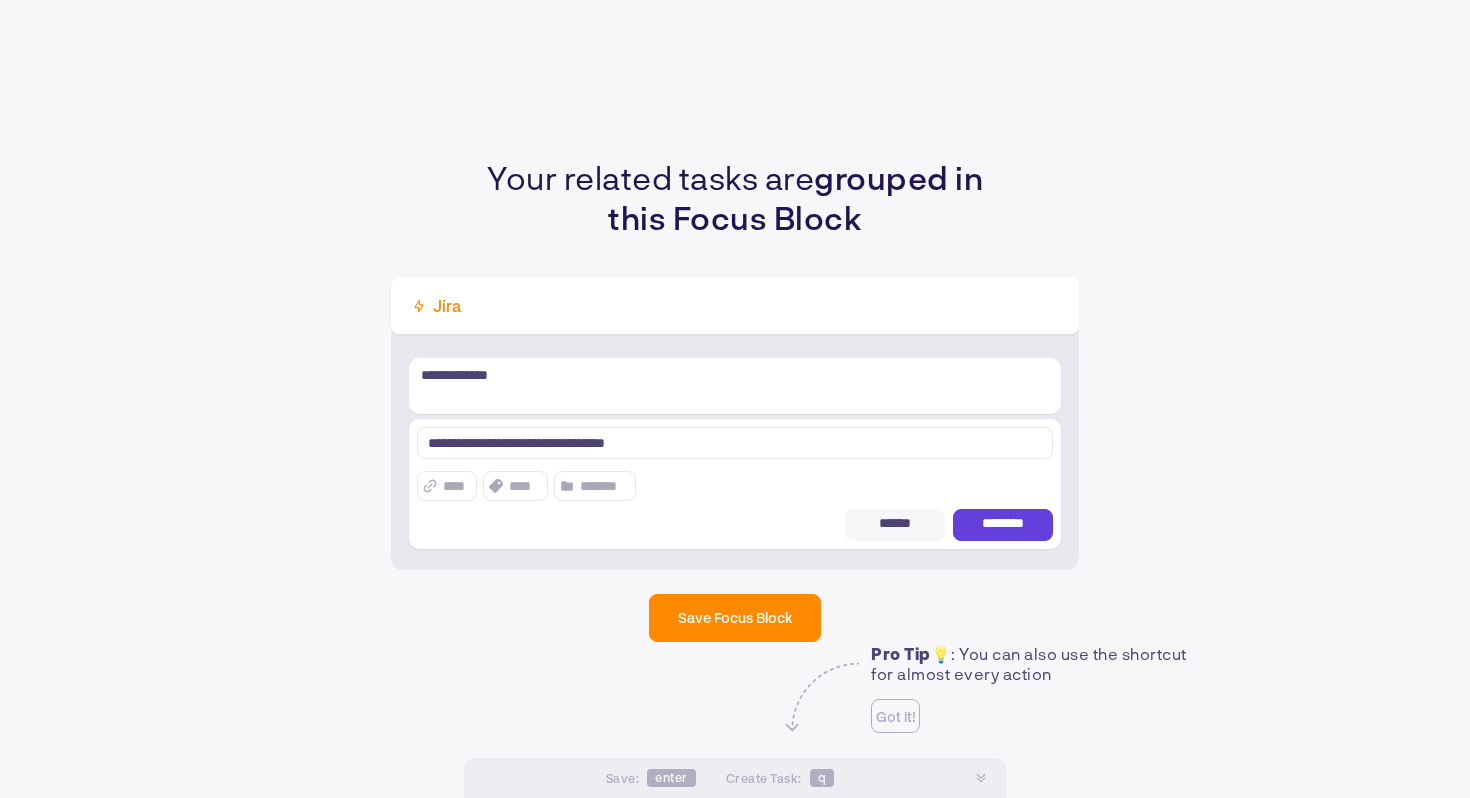 type on "**********" 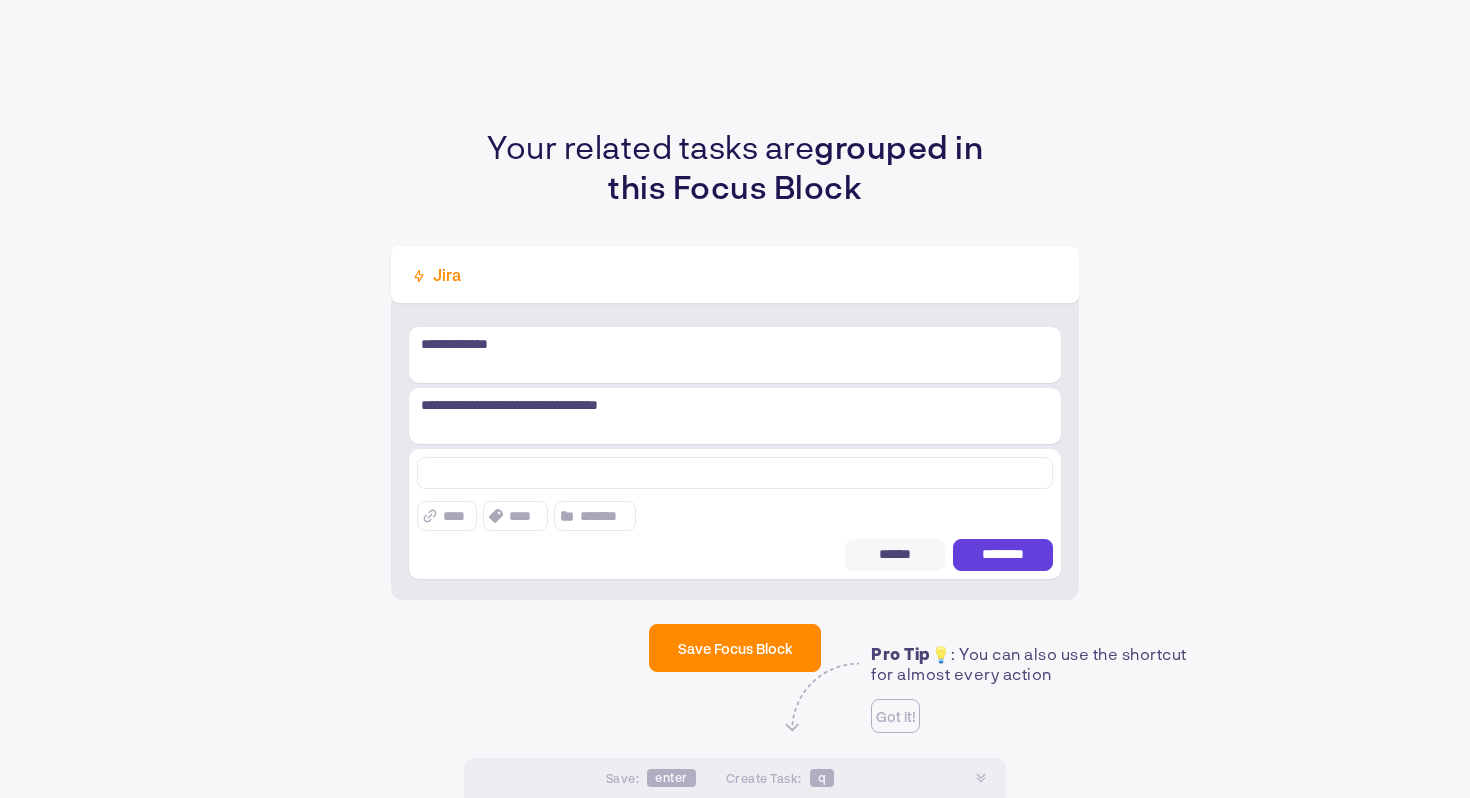 click at bounding box center (735, 473) 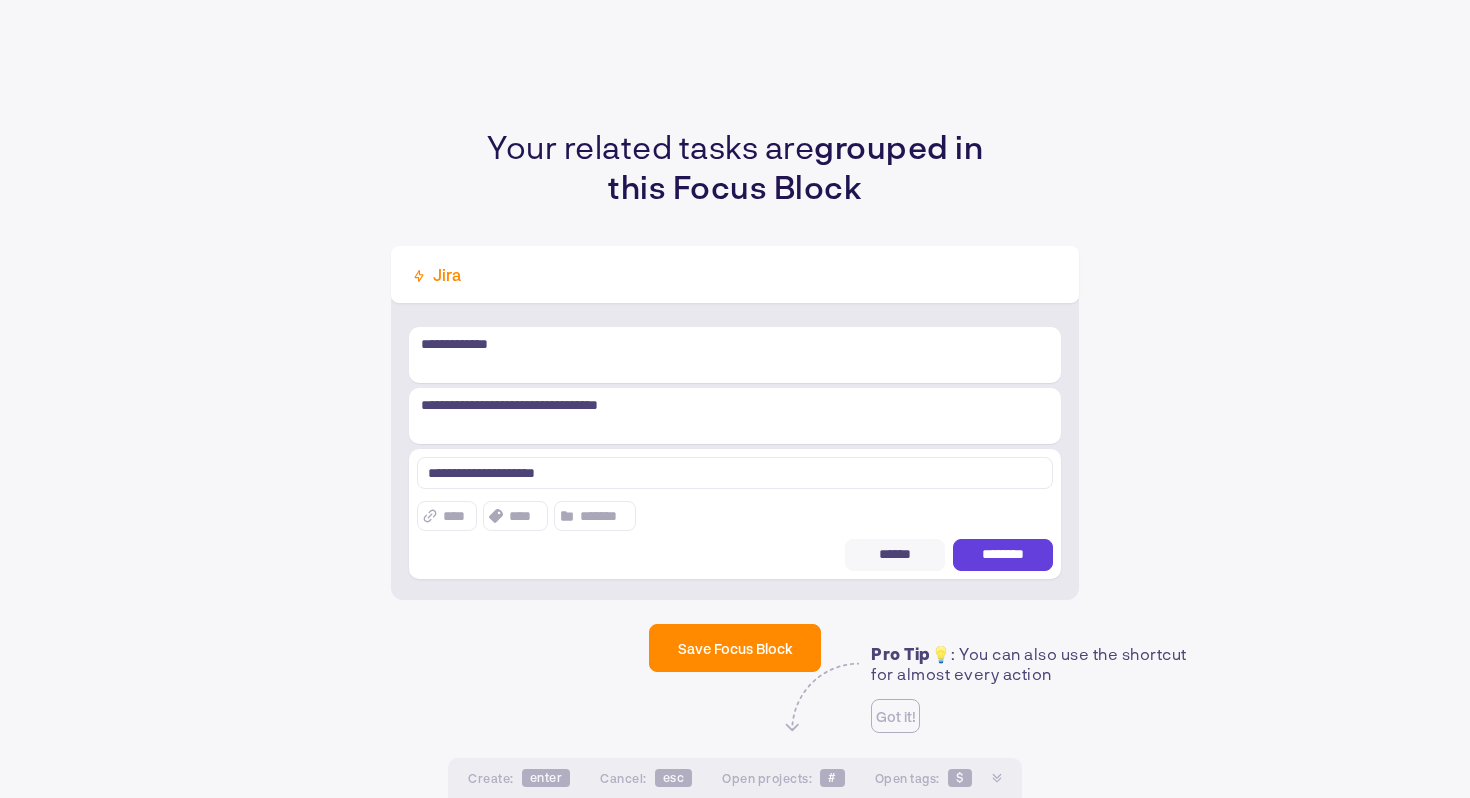 type on "**********" 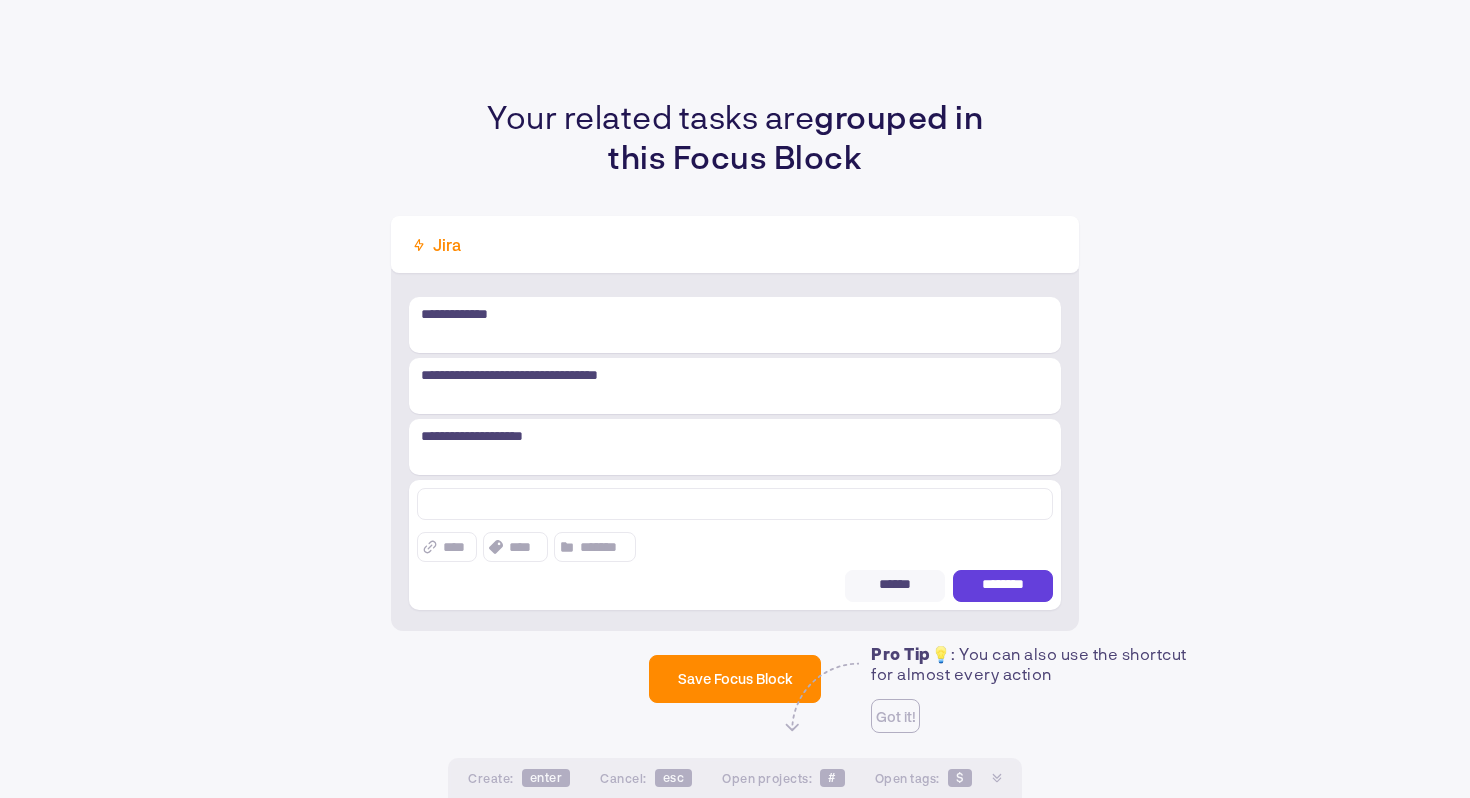 type on "*" 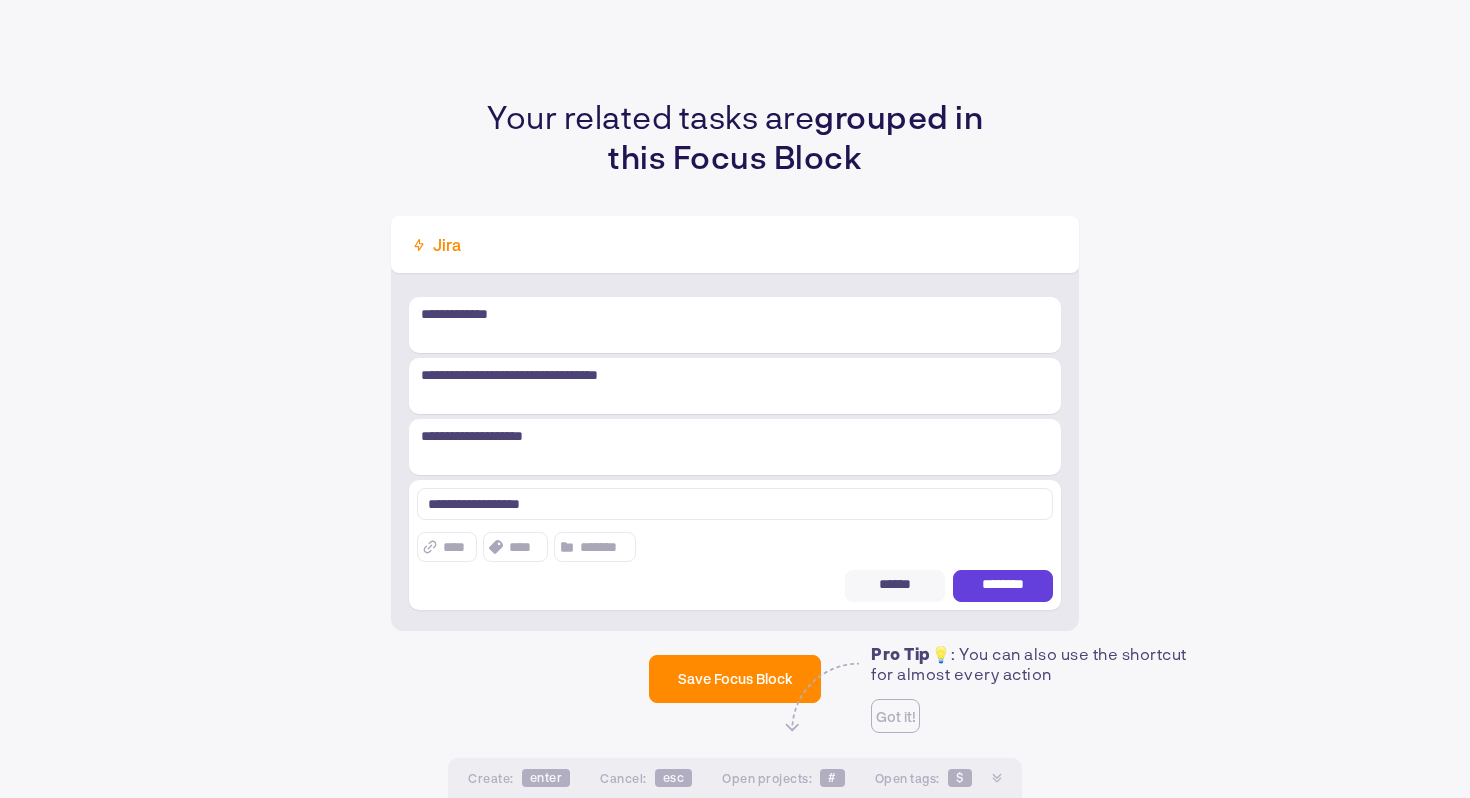 type on "**********" 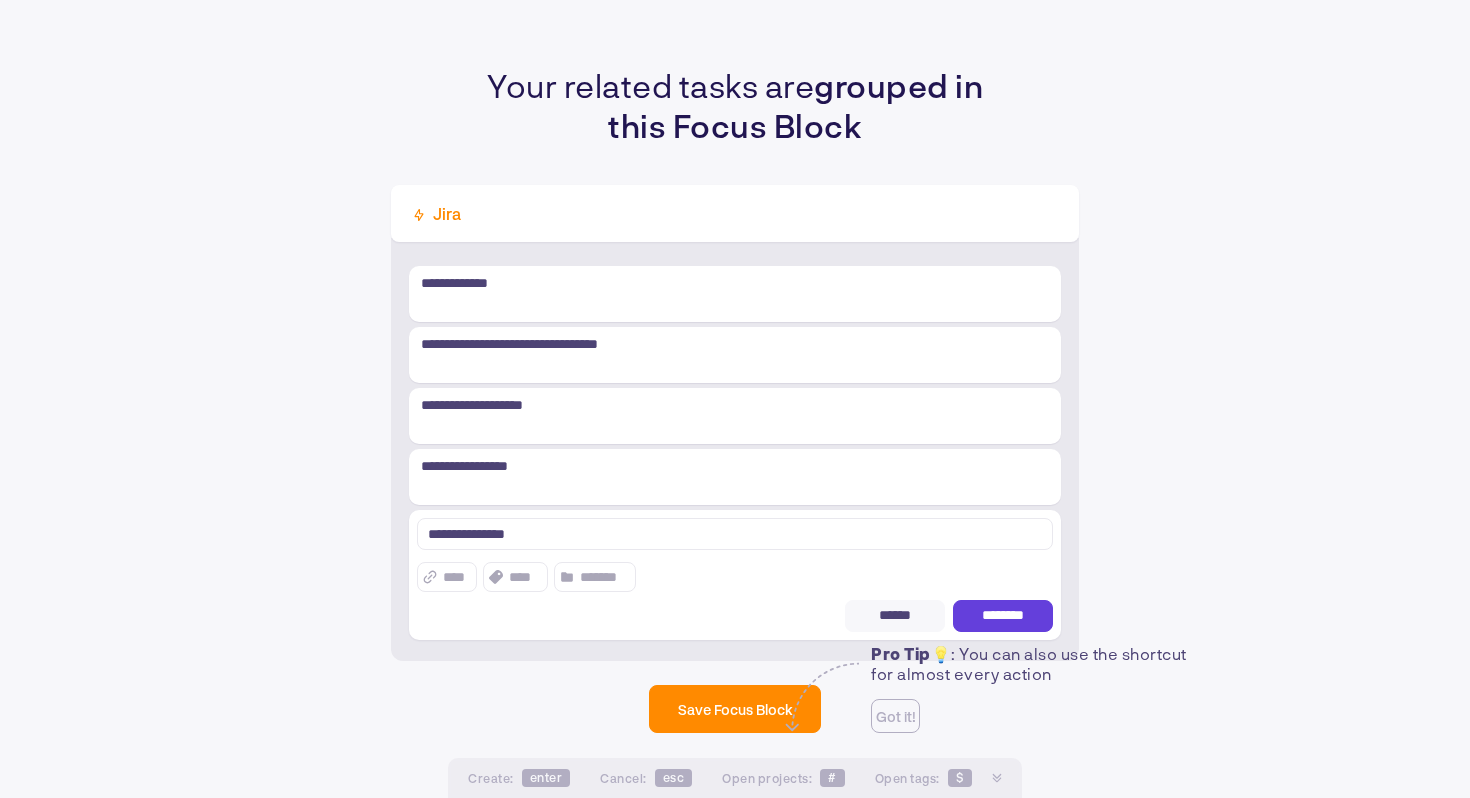 type on "**********" 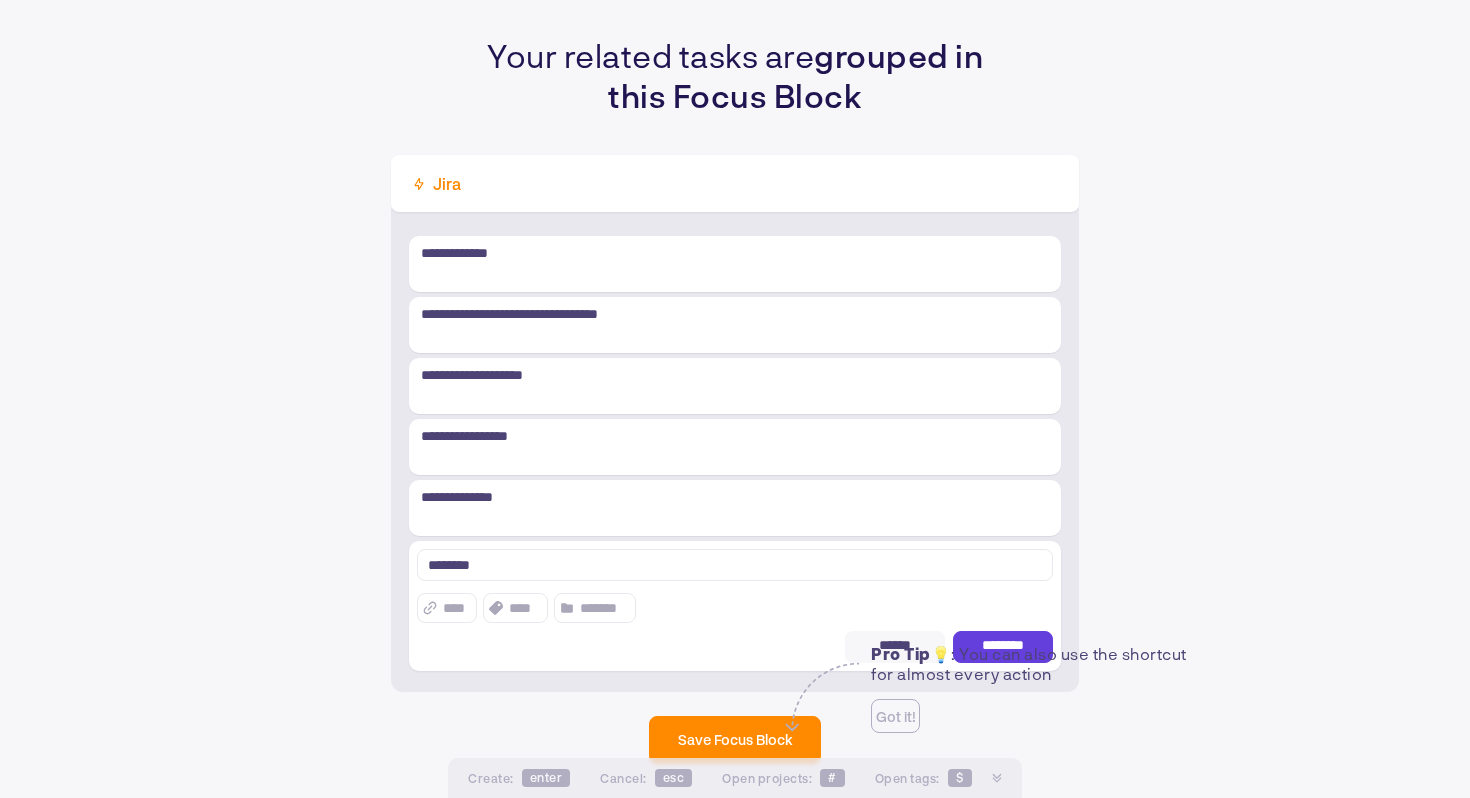 type on "*******" 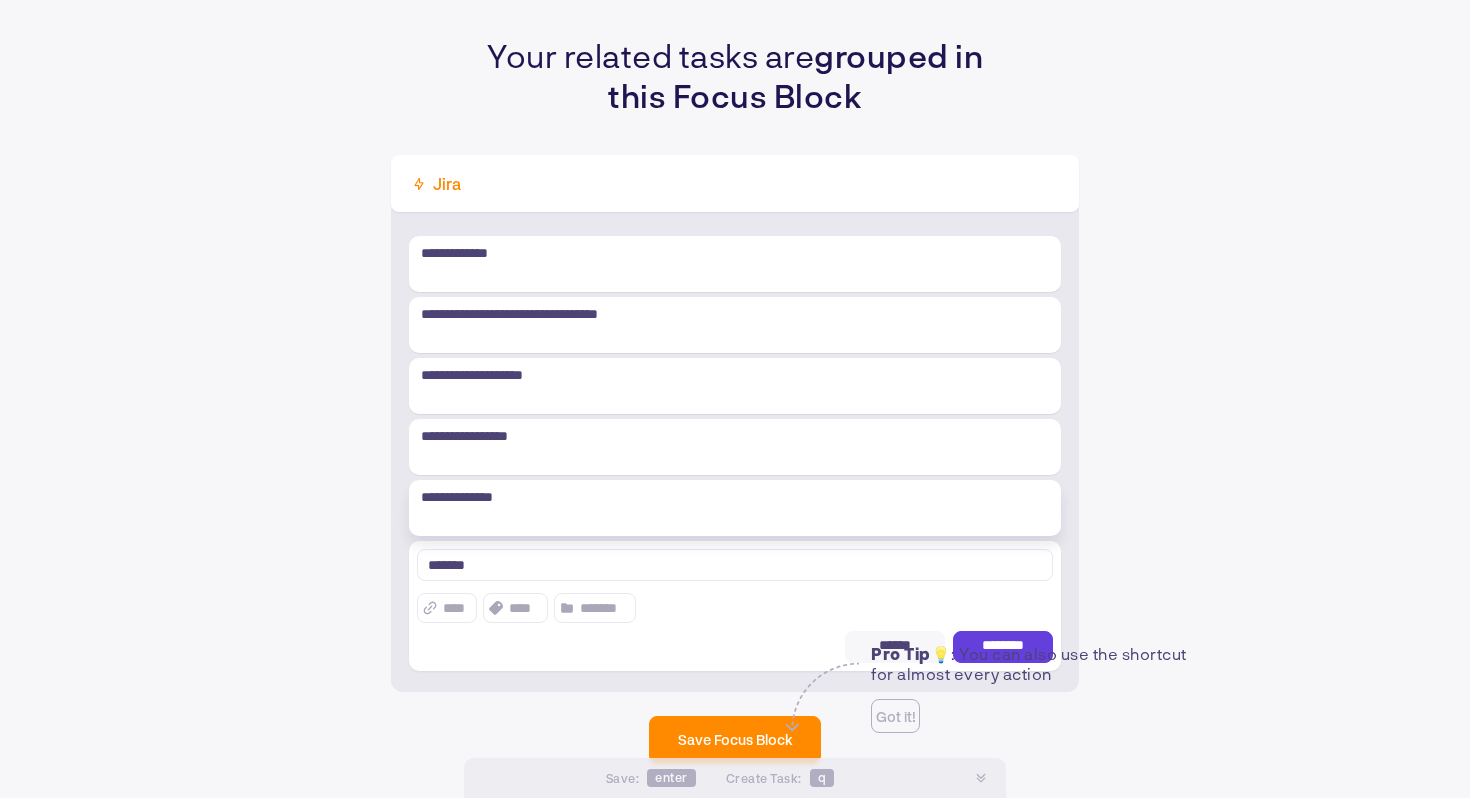 type 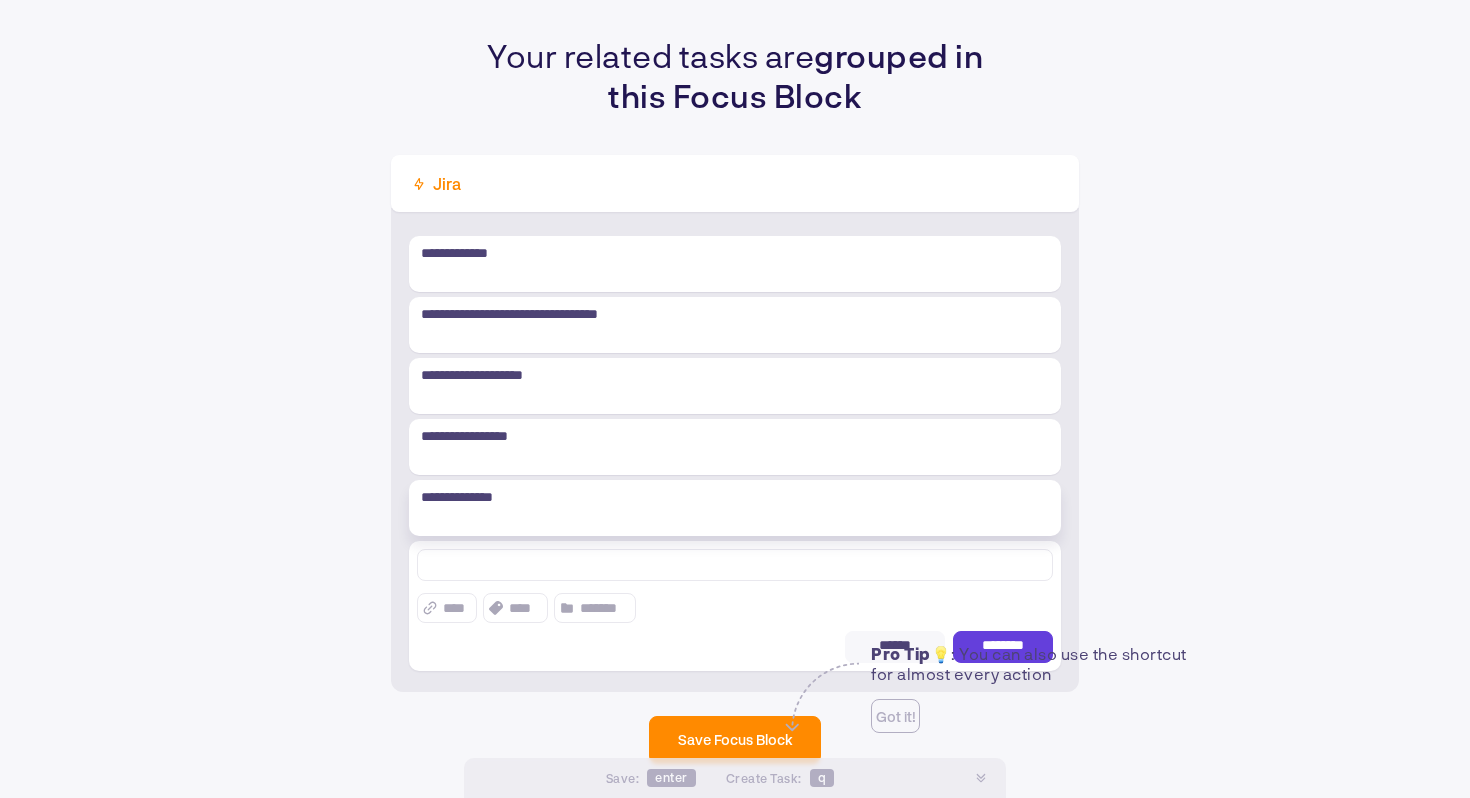 click on "**********" at bounding box center (735, 508) 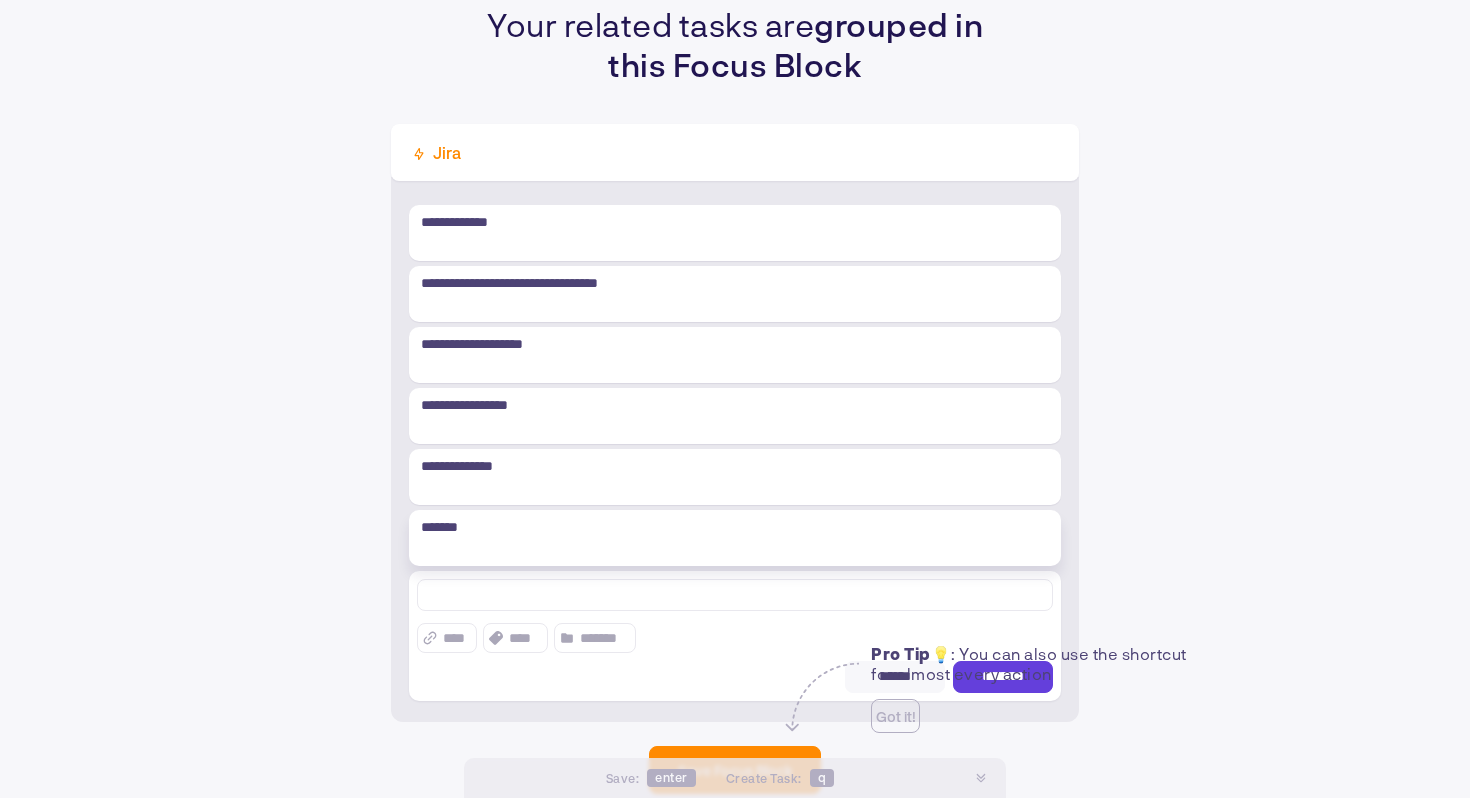 click on "**********" at bounding box center (735, 388) 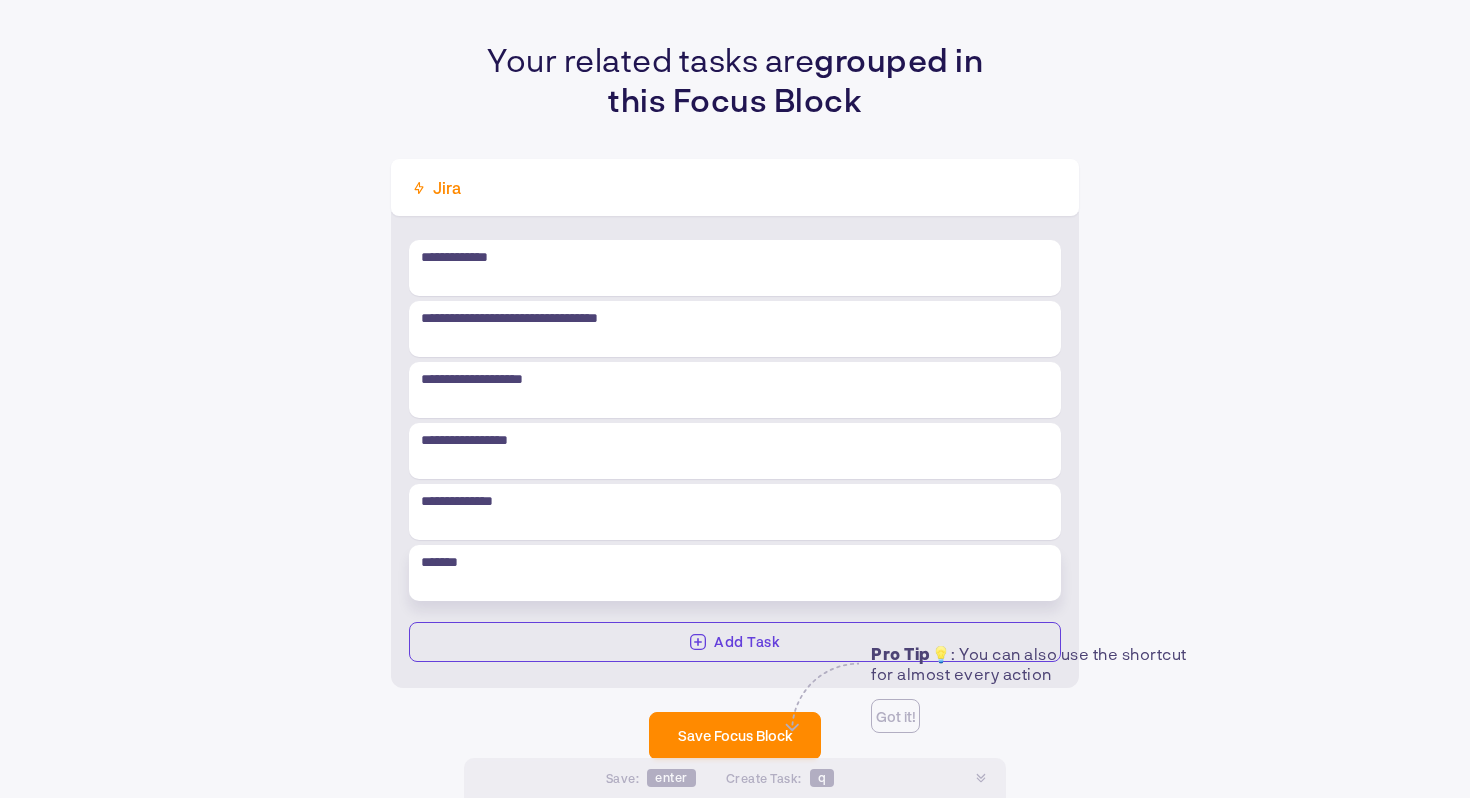 click on "*******" at bounding box center [735, 562] 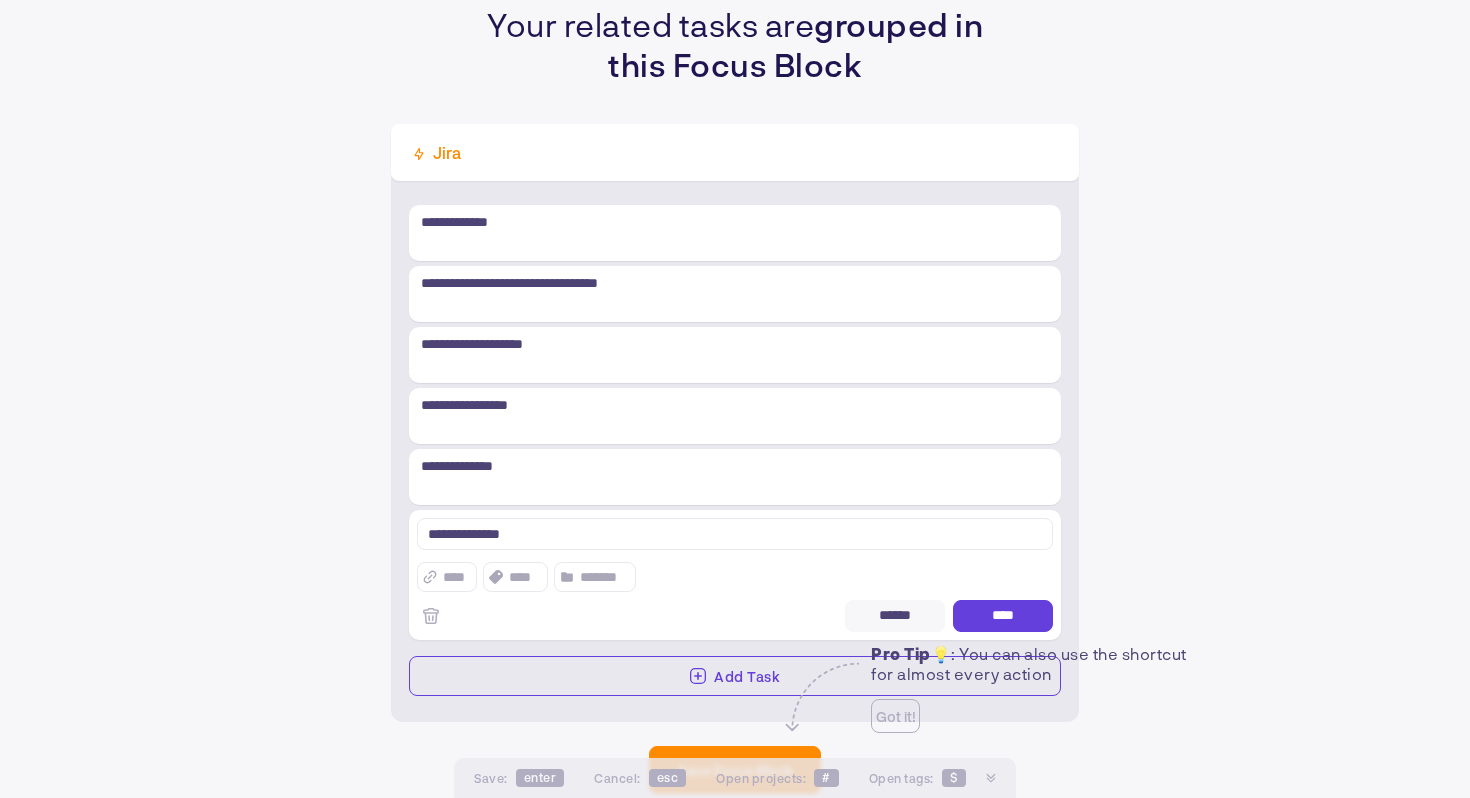 type on "**********" 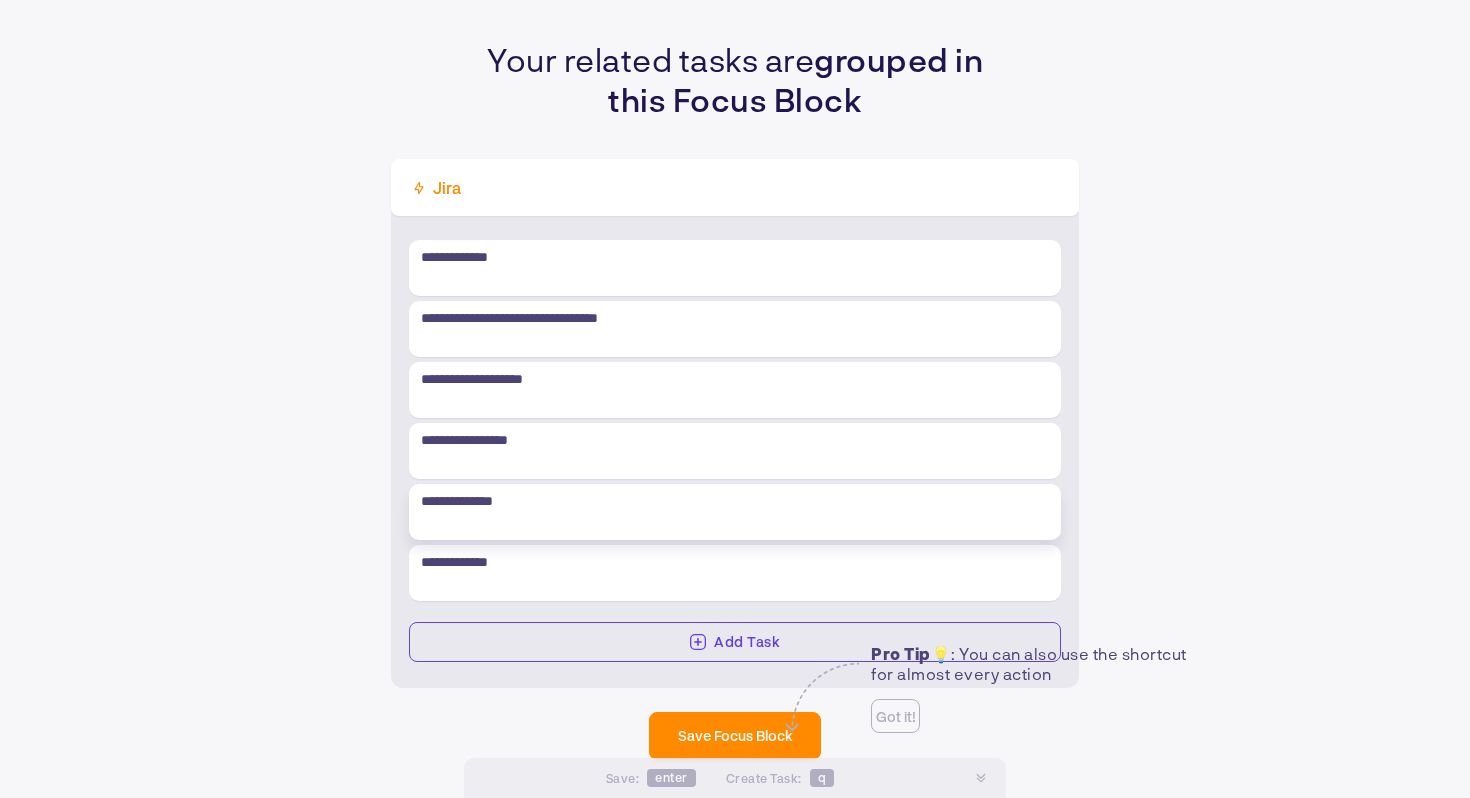 click on "**********" at bounding box center [735, 423] 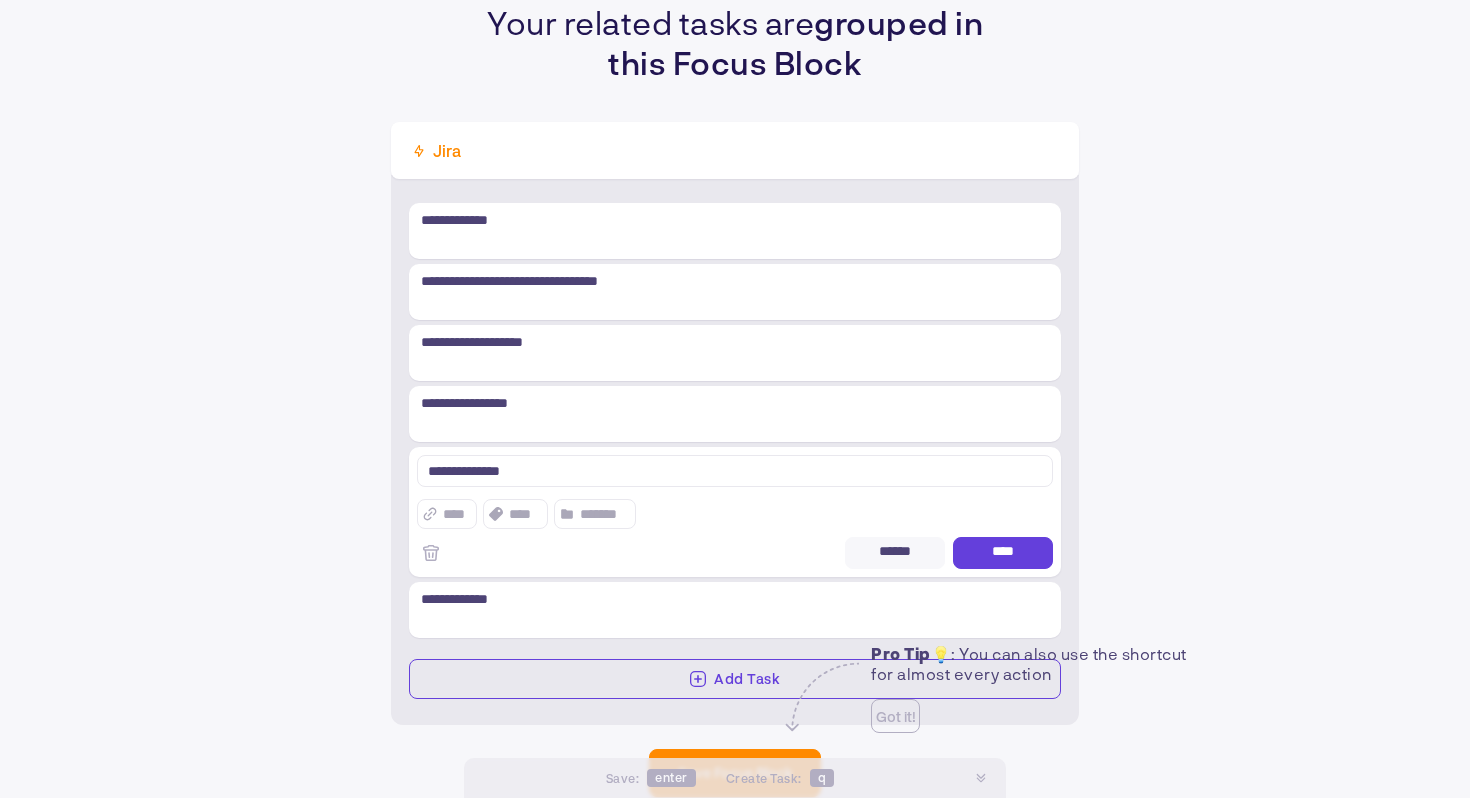 click on "**********" at bounding box center [735, 471] 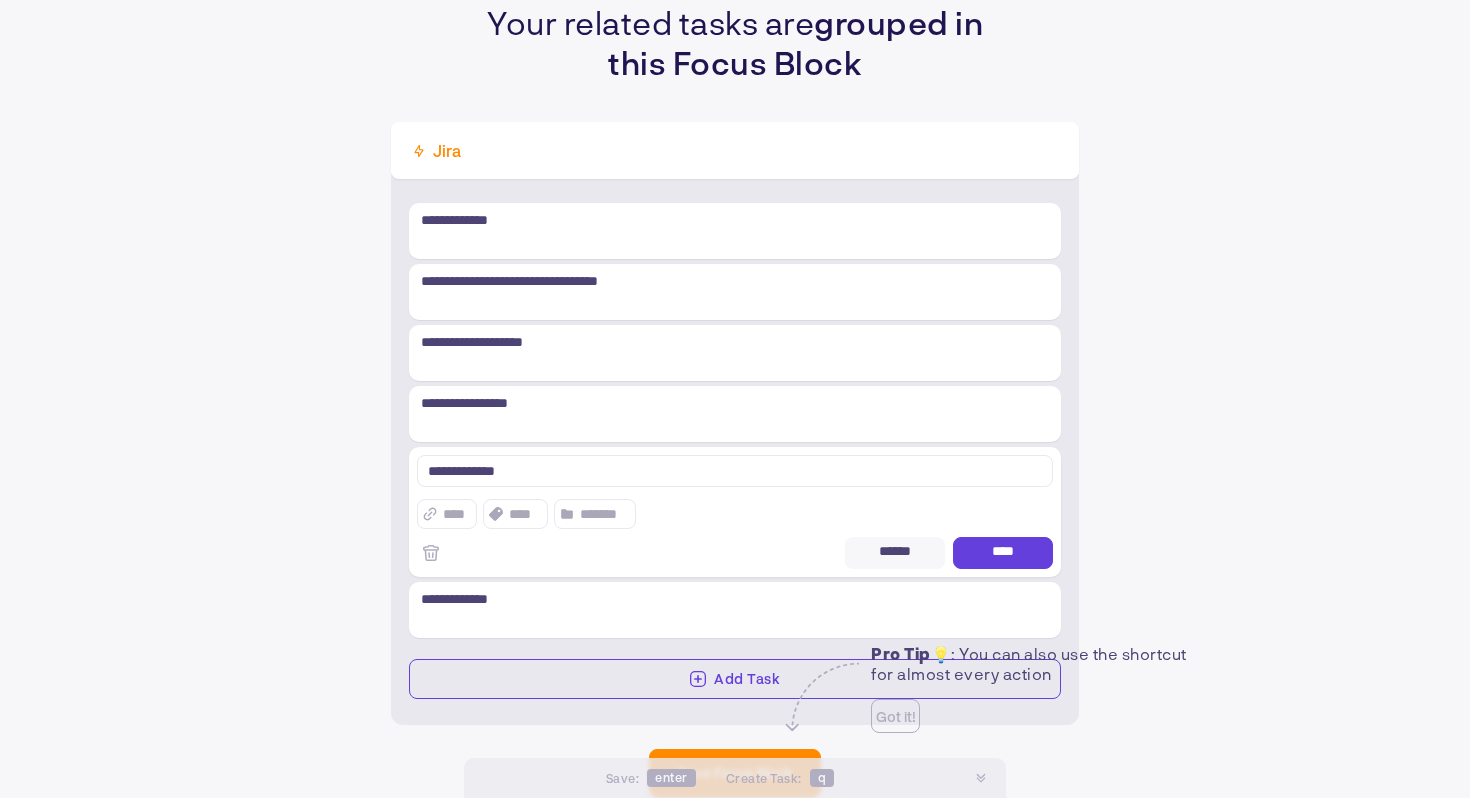 type on "**********" 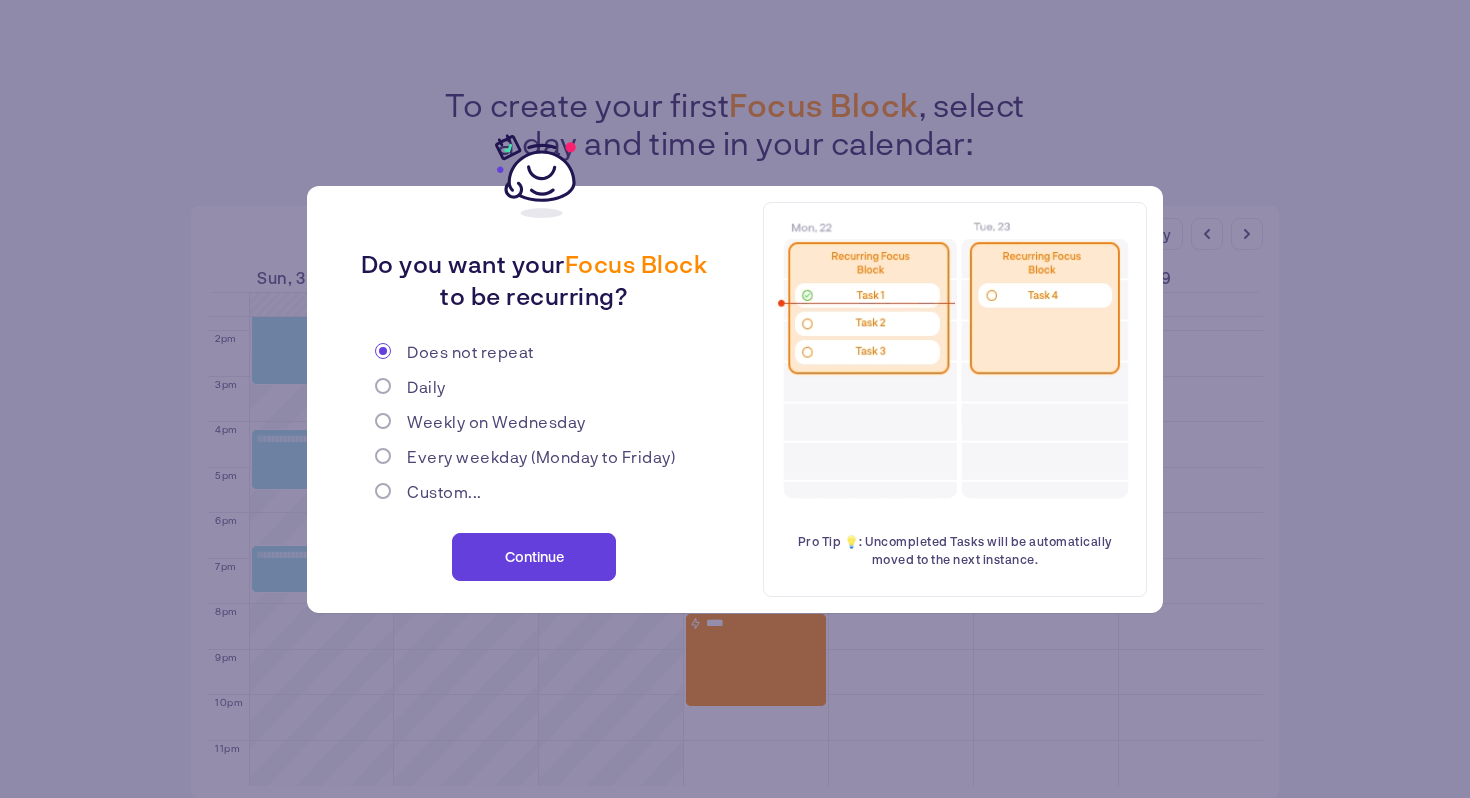 click on "Continue" at bounding box center [534, 556] 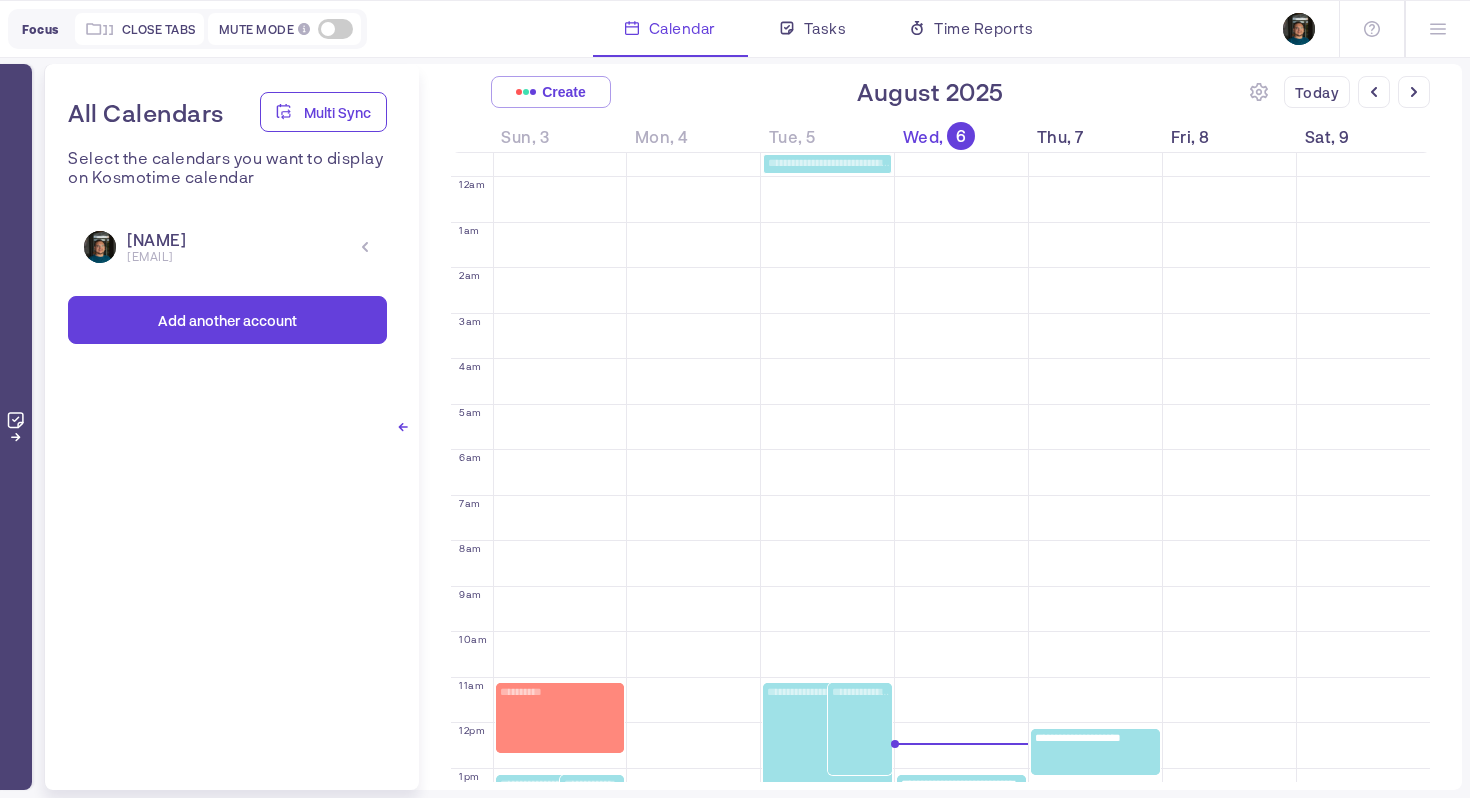 scroll, scrollTop: 481, scrollLeft: 0, axis: vertical 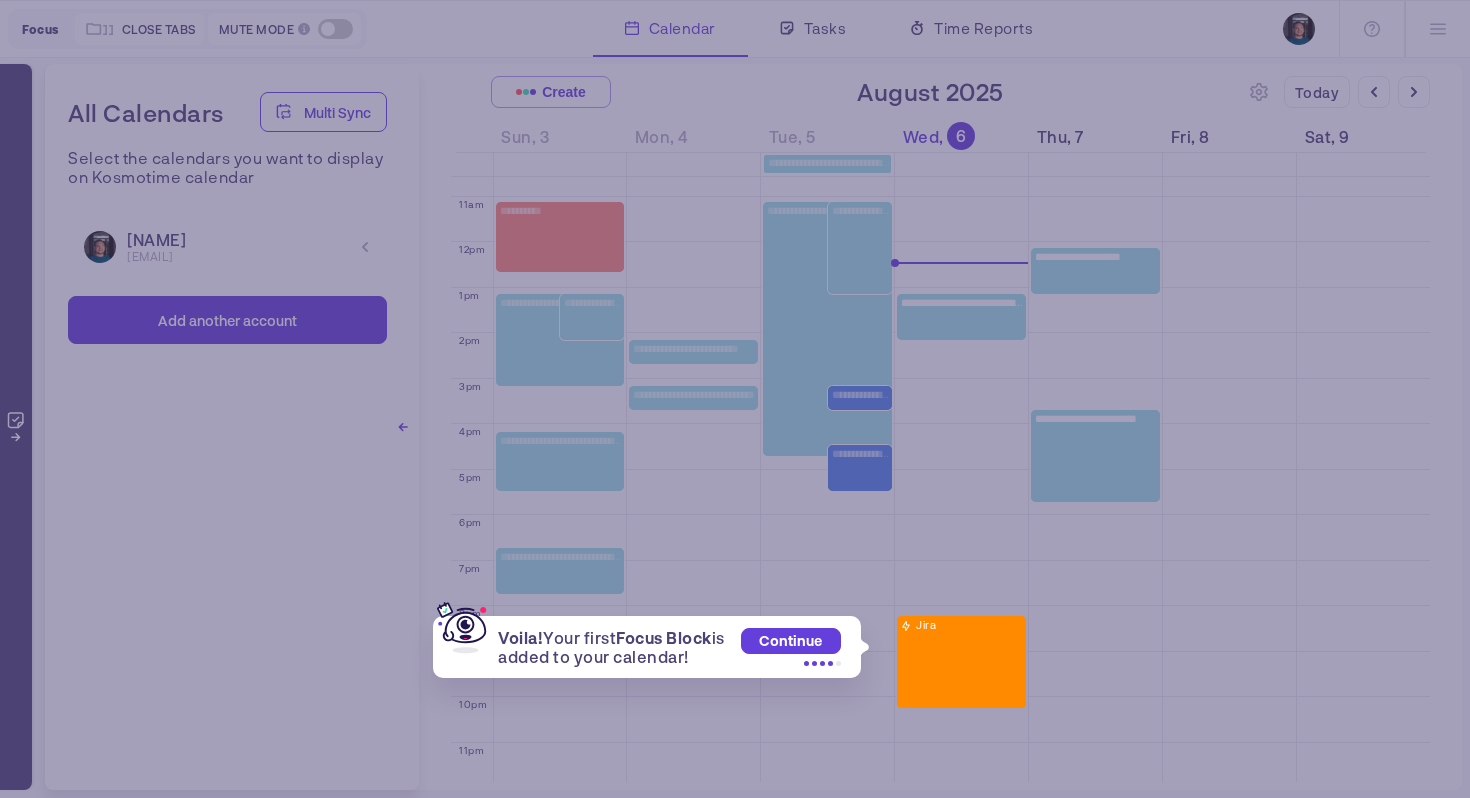click on "Jira" at bounding box center (961, 662) 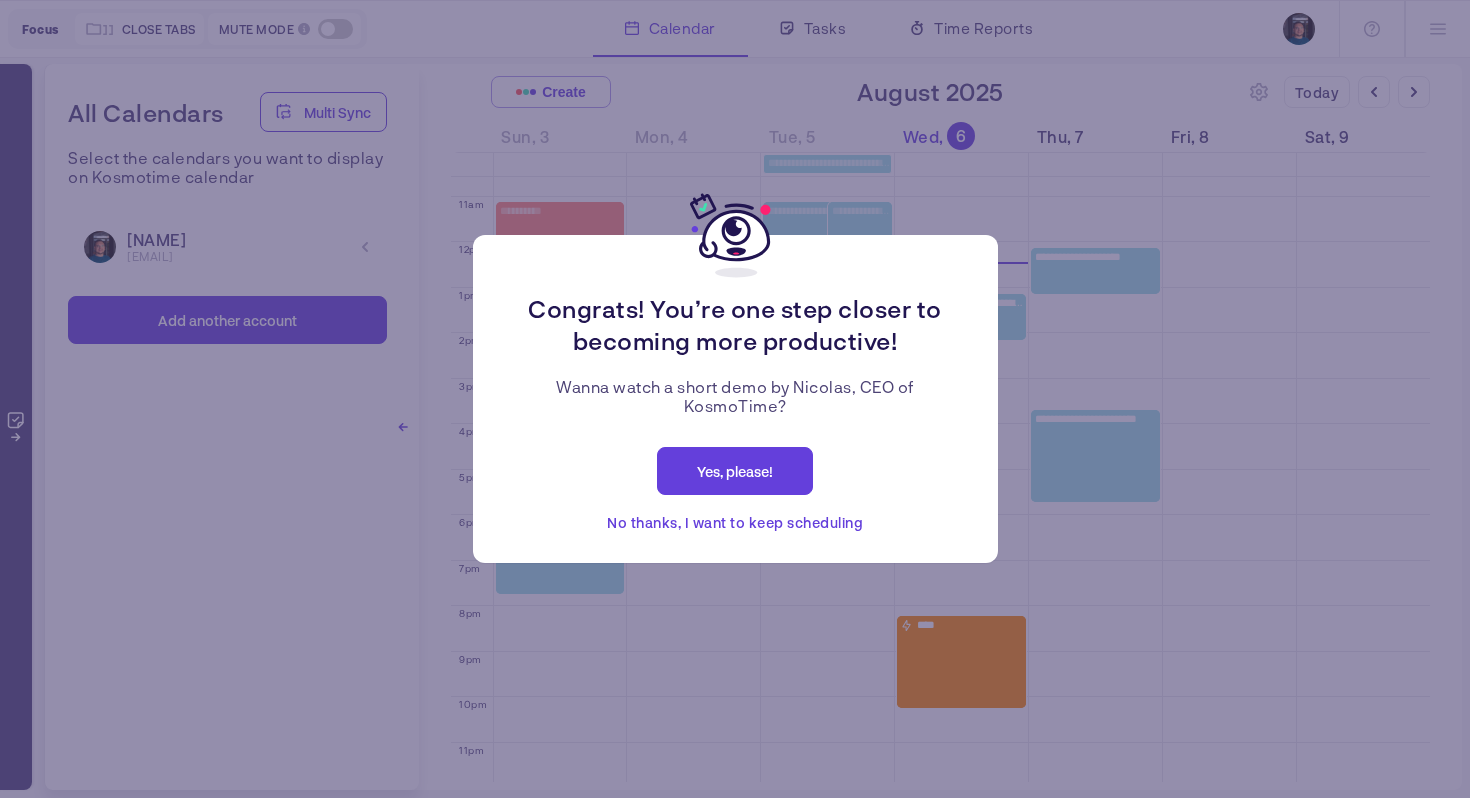 click on "Congrats! You’re one step closer to becoming more productive! Wanna watch a short demo by Nicolas, CEO of KosmoTime? Yes, please! No thanks, I want to keep scheduling" at bounding box center (735, 399) 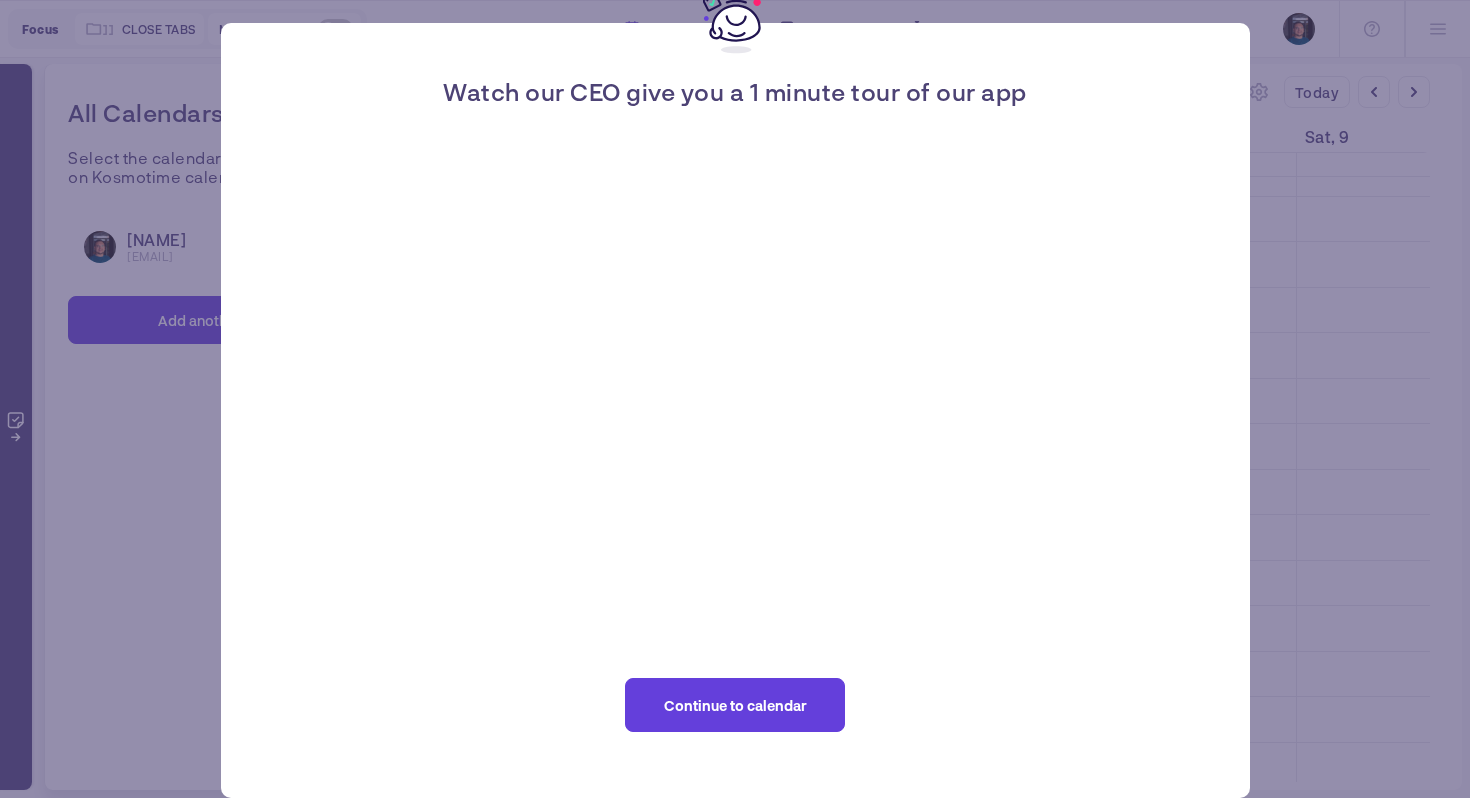 click on "Watch our CEO give you a 1 minute tour of our app Continue to calendar" at bounding box center [735, 410] 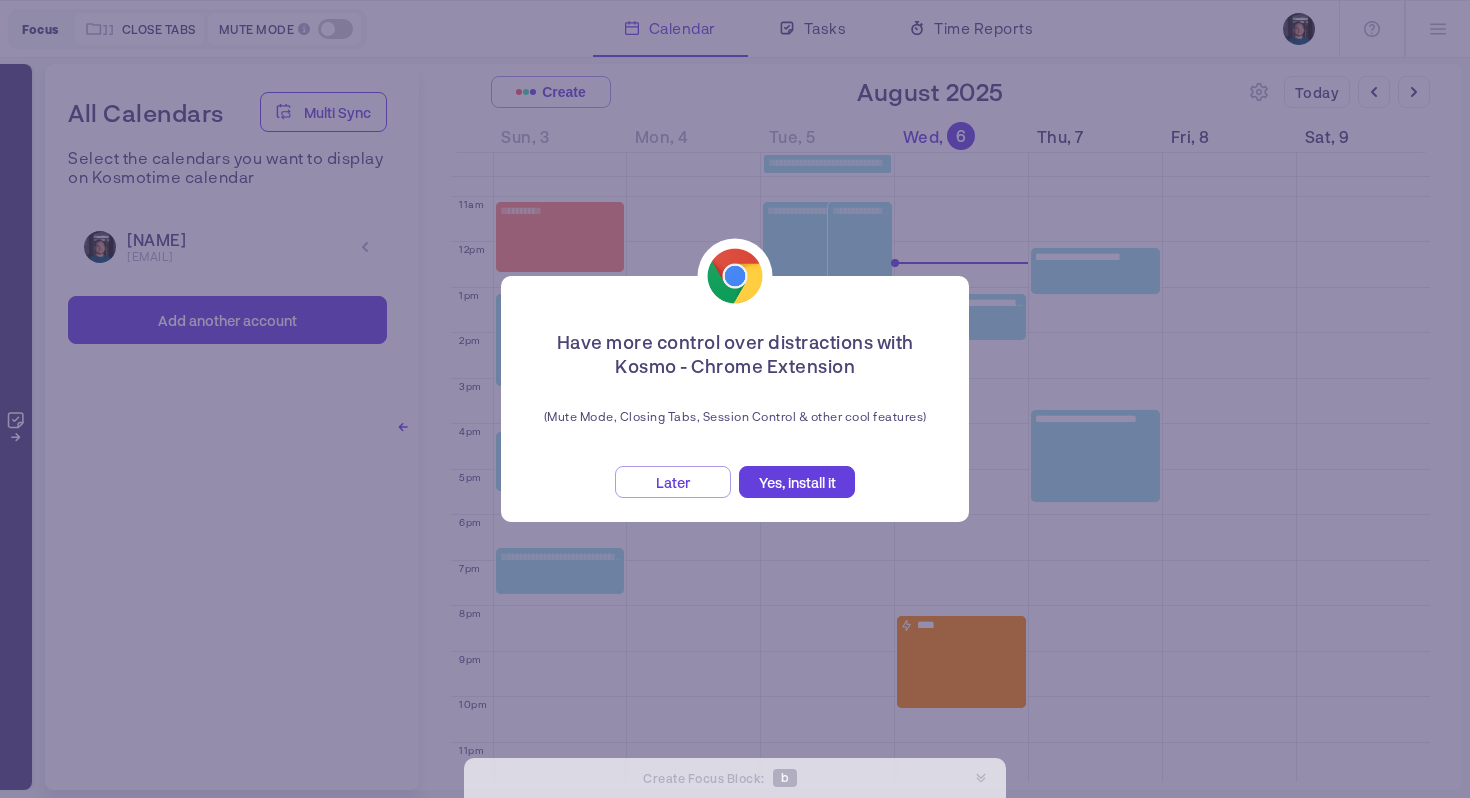 click on "Later" at bounding box center (673, 482) 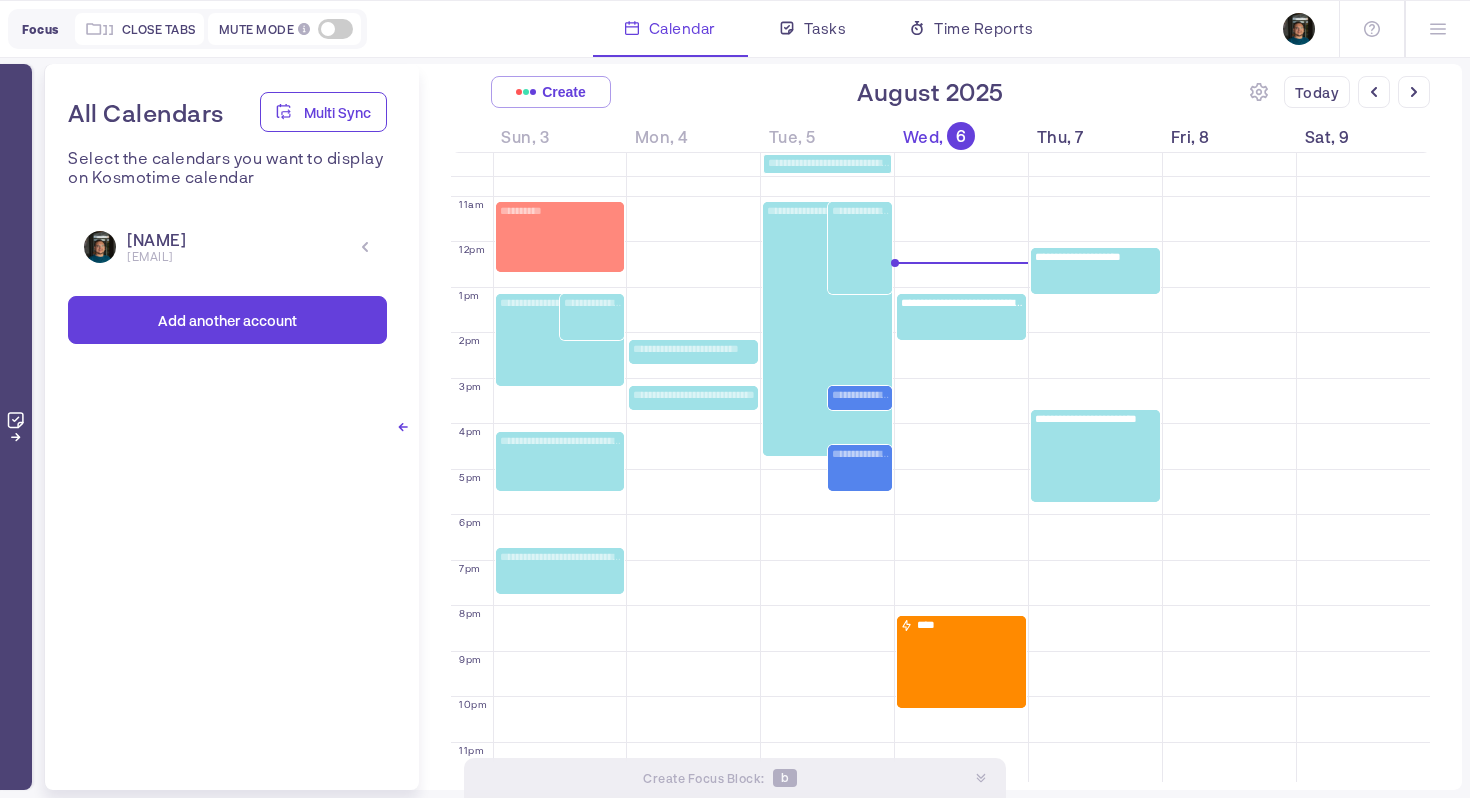 click on "****" at bounding box center [961, 662] 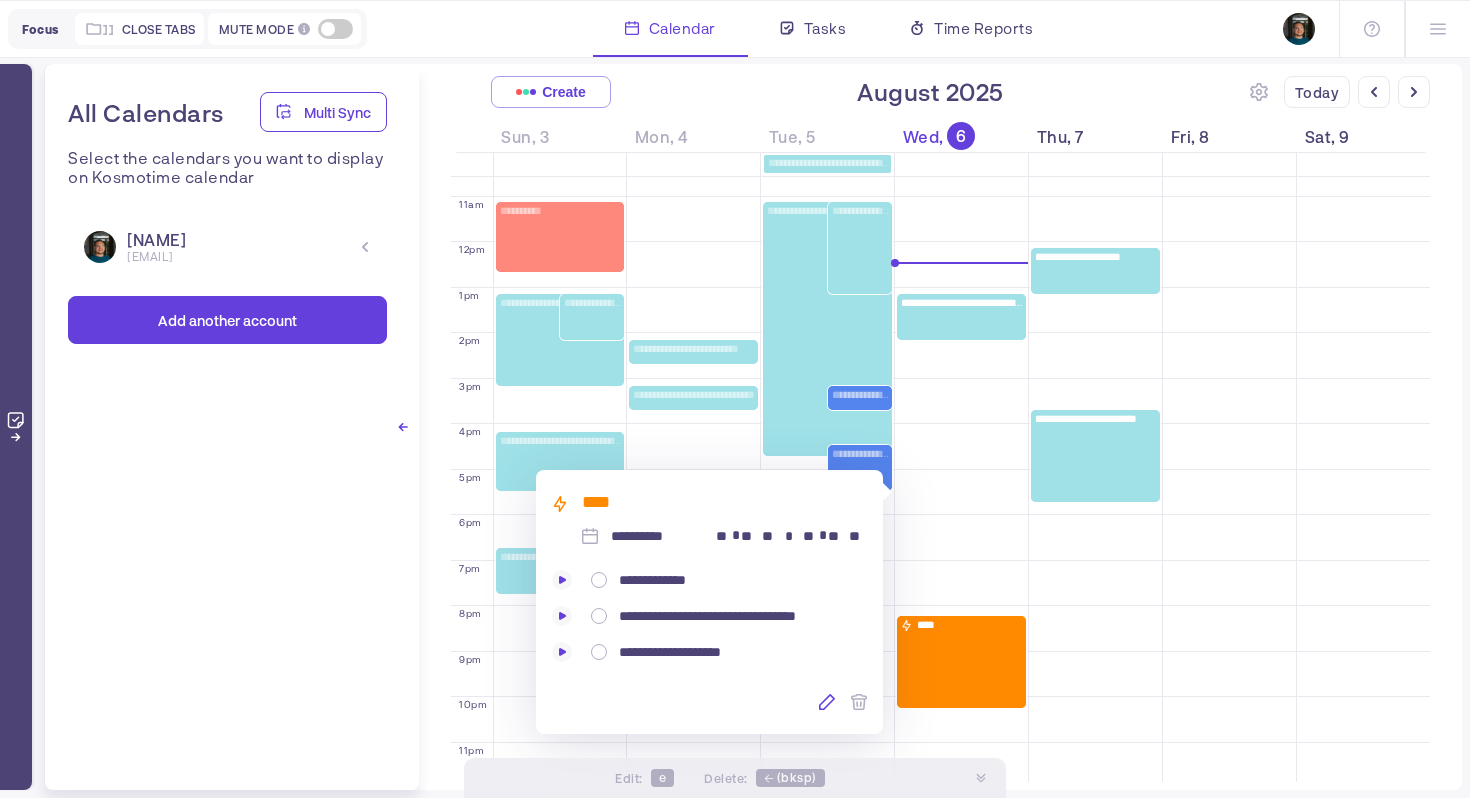 click 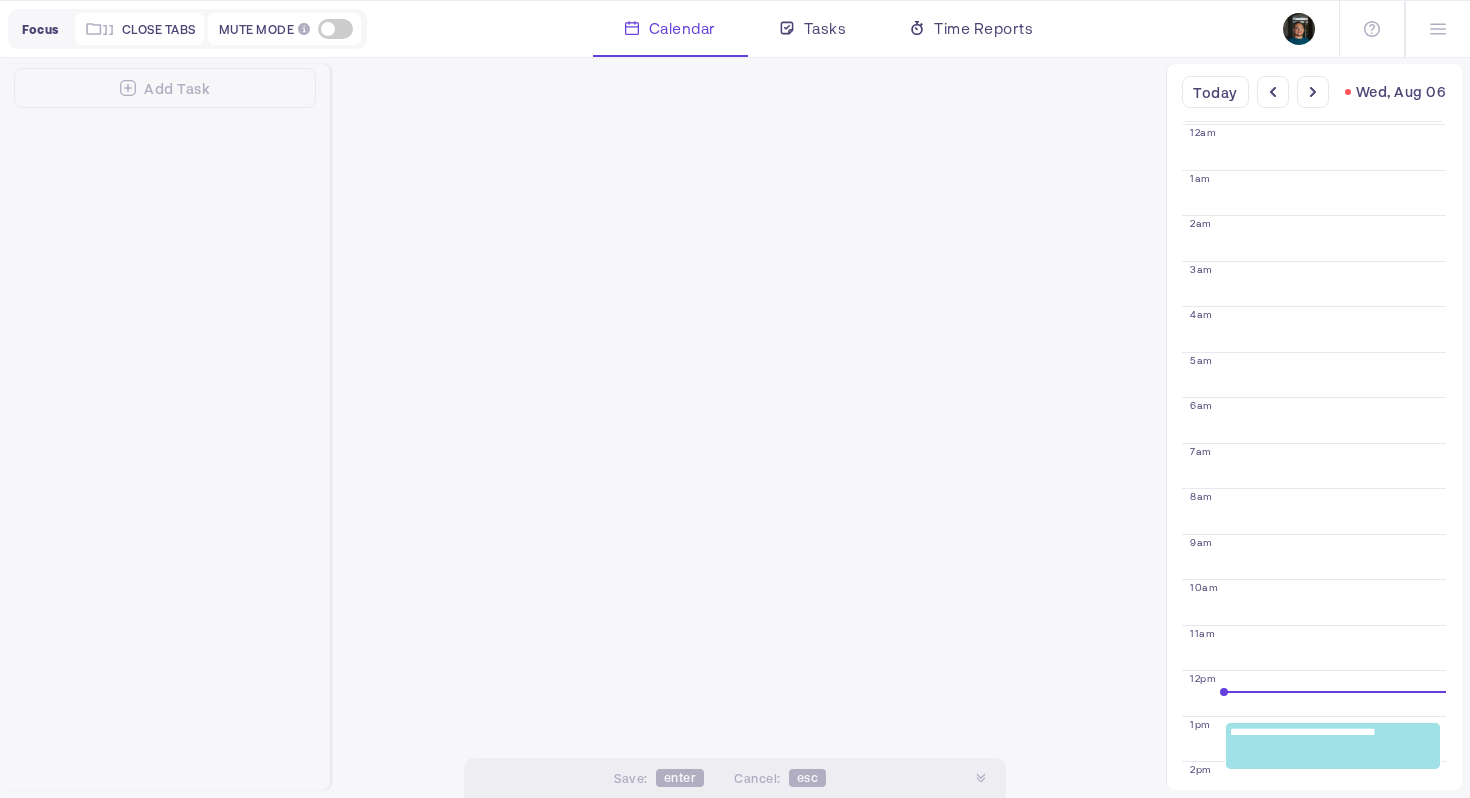 scroll, scrollTop: 450, scrollLeft: 0, axis: vertical 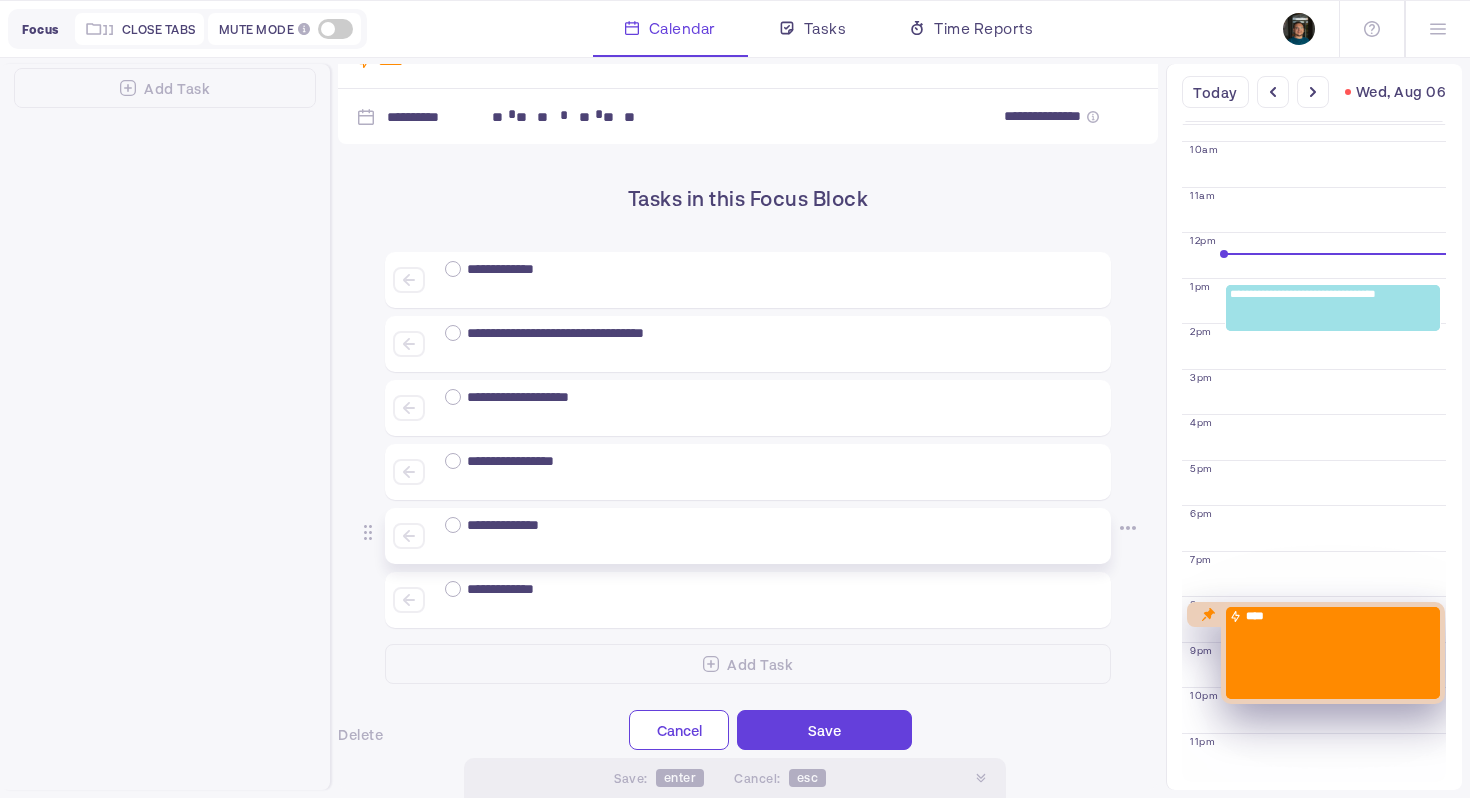 click on "**********" at bounding box center [520, 525] 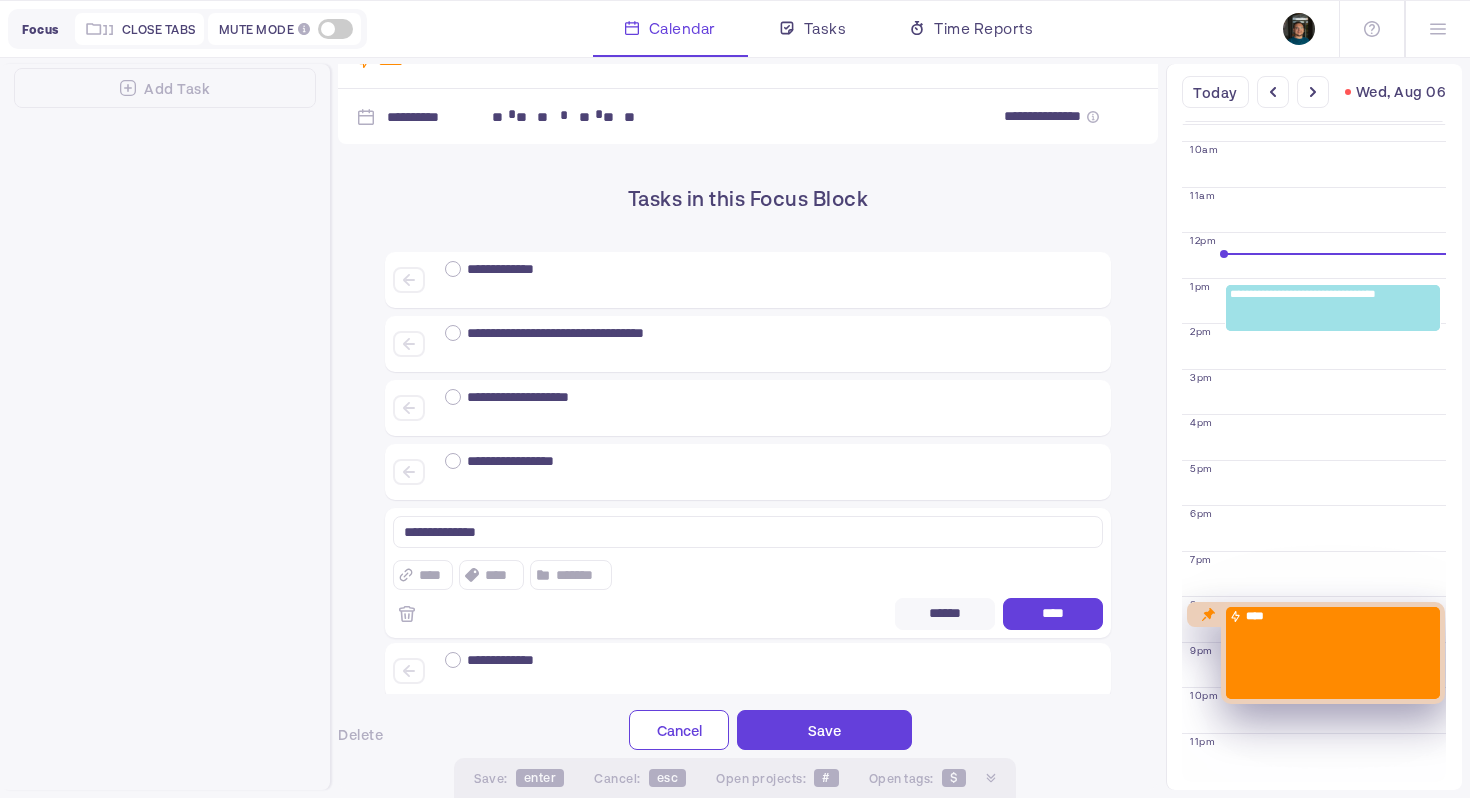 click on "**********" at bounding box center (748, 532) 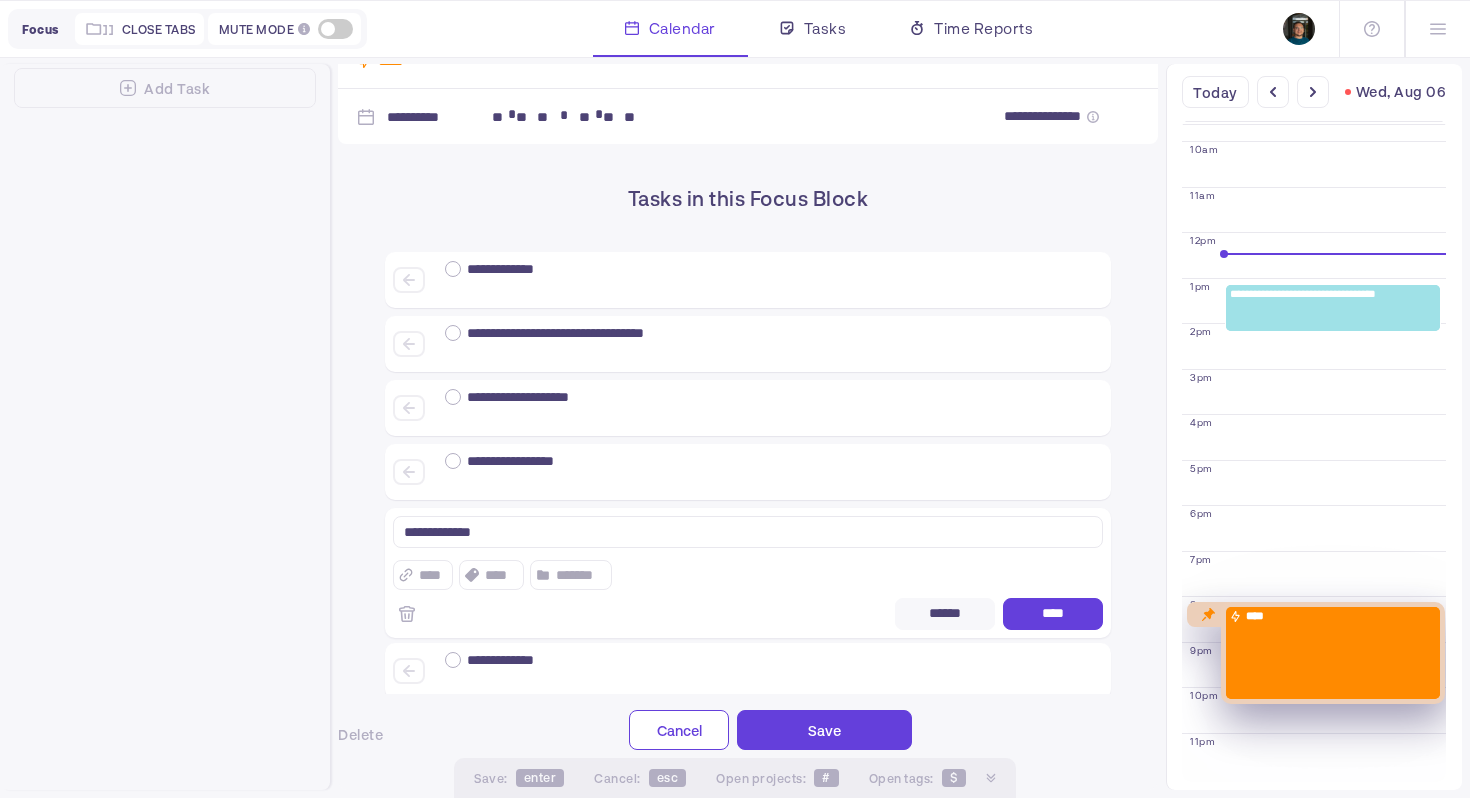 type on "**********" 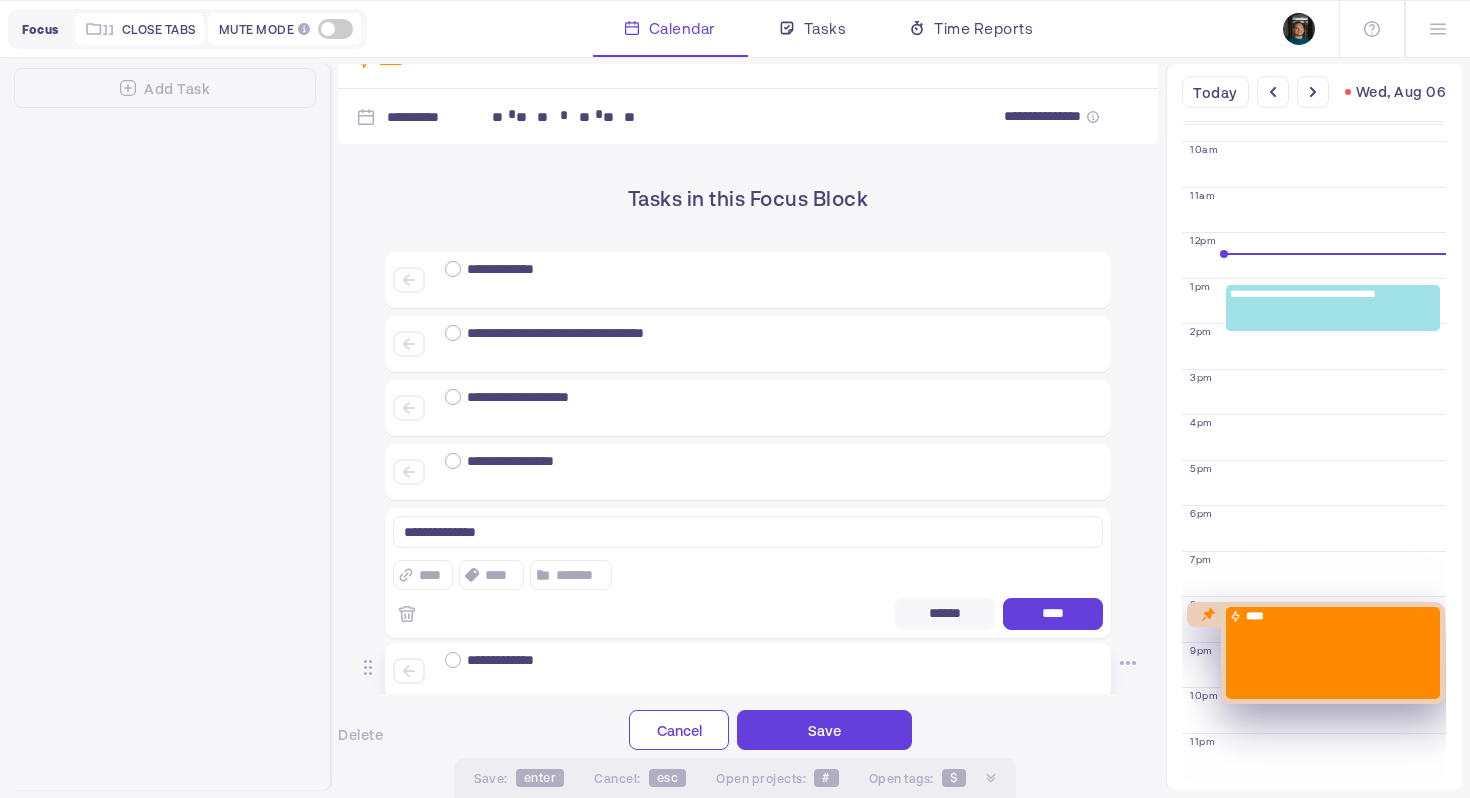 click on "**********" at bounding box center (748, 379) 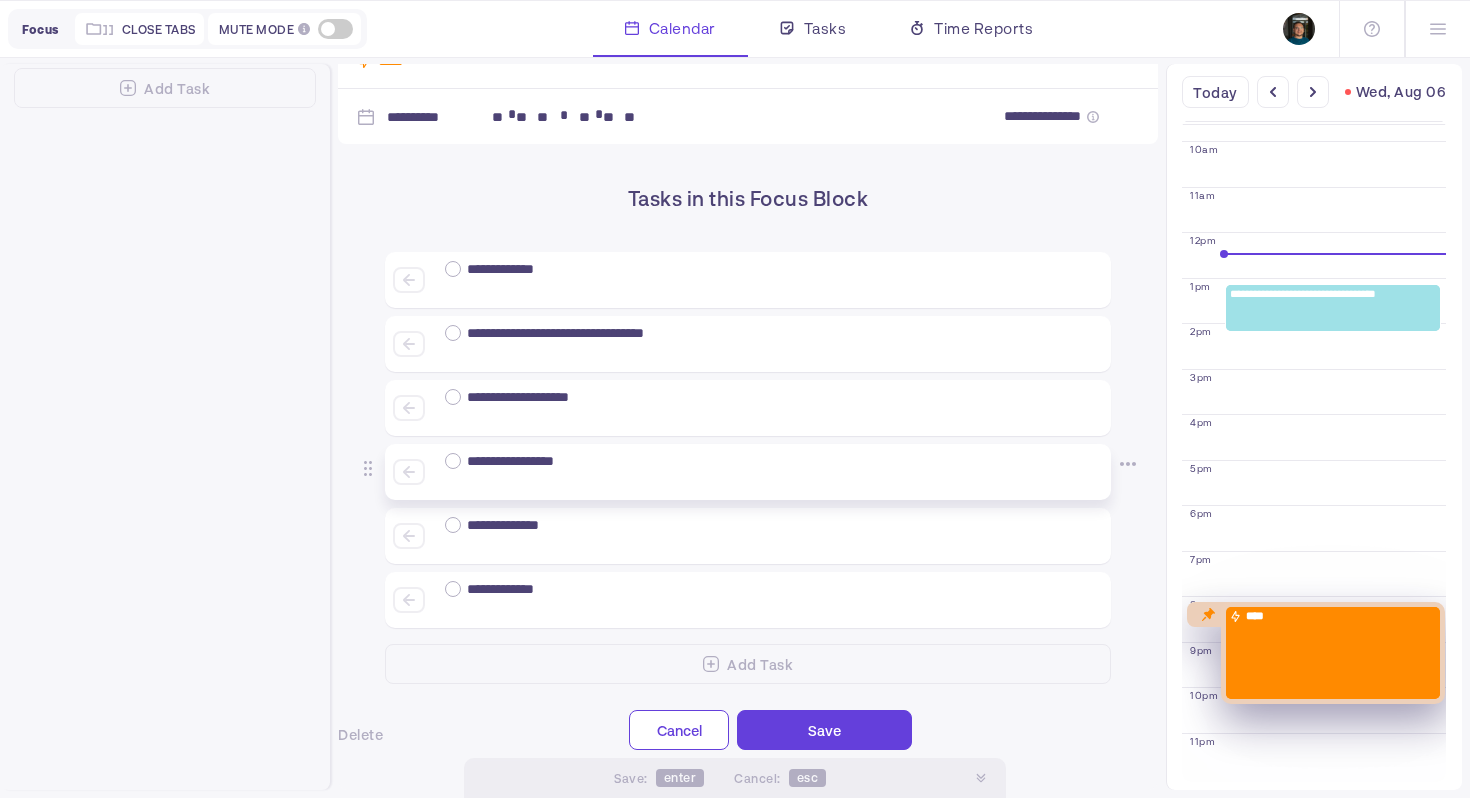 click on "**********" at bounding box center [772, 472] 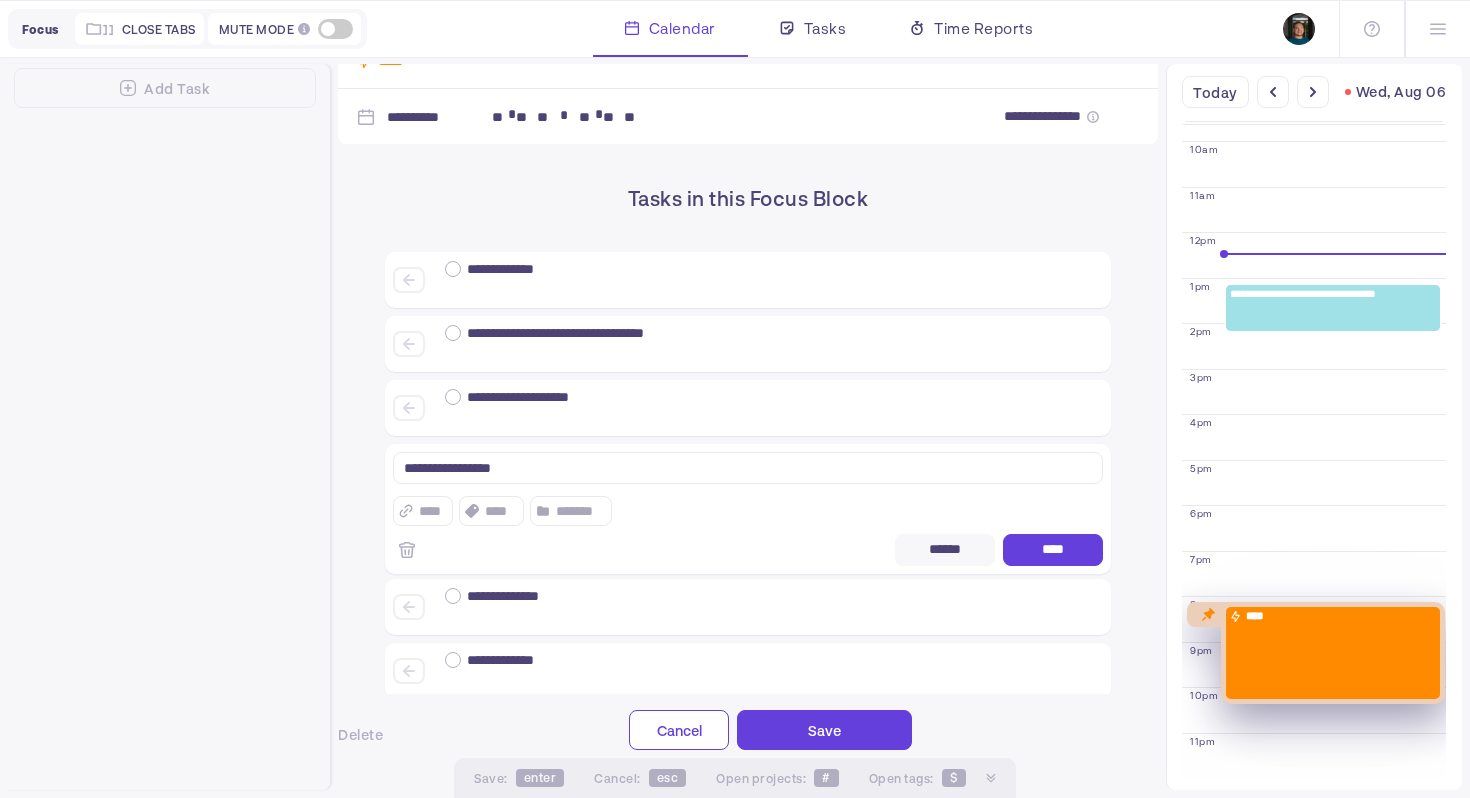 click on "**********" at bounding box center [748, 468] 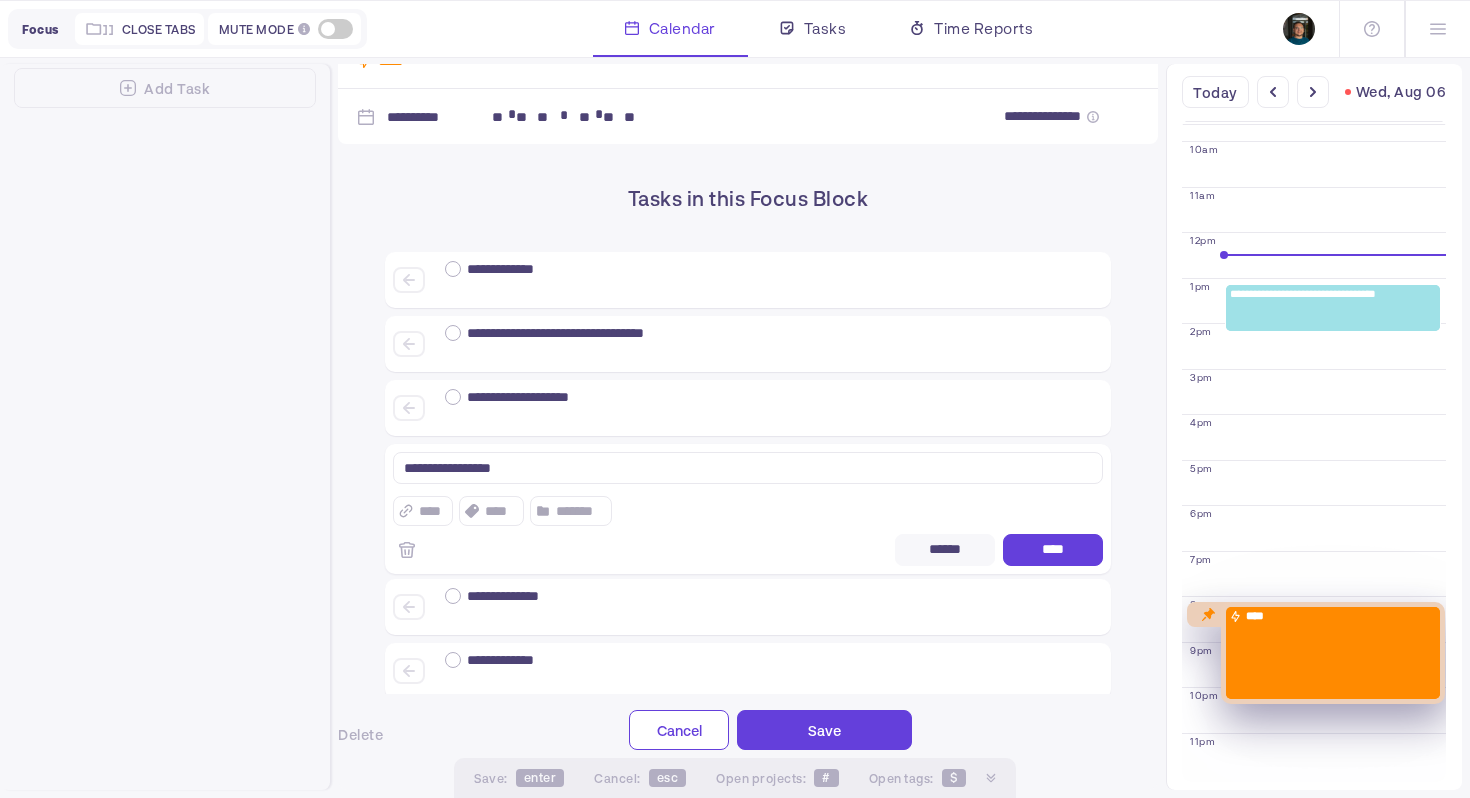 click on "**********" at bounding box center (748, 468) 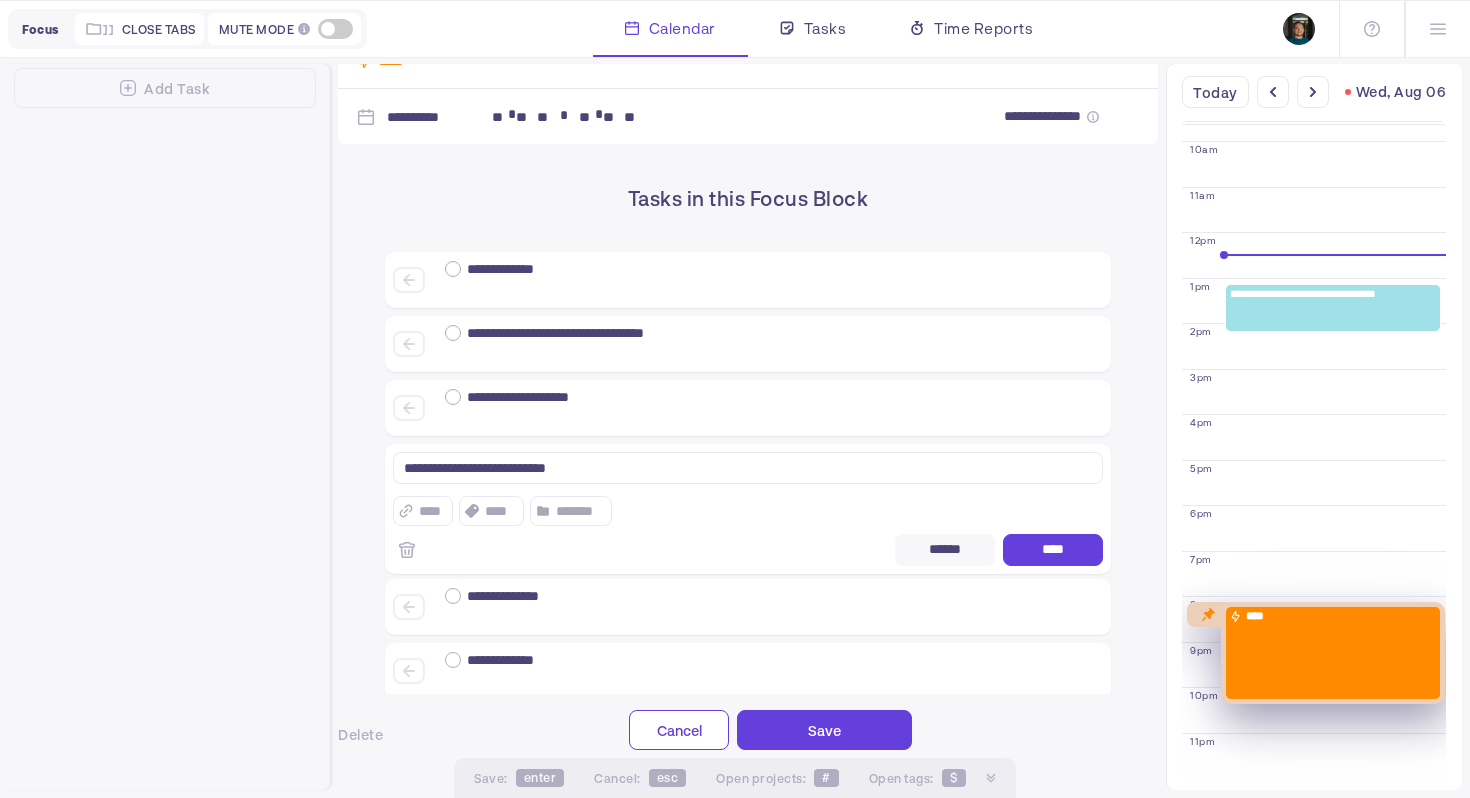 type on "**********" 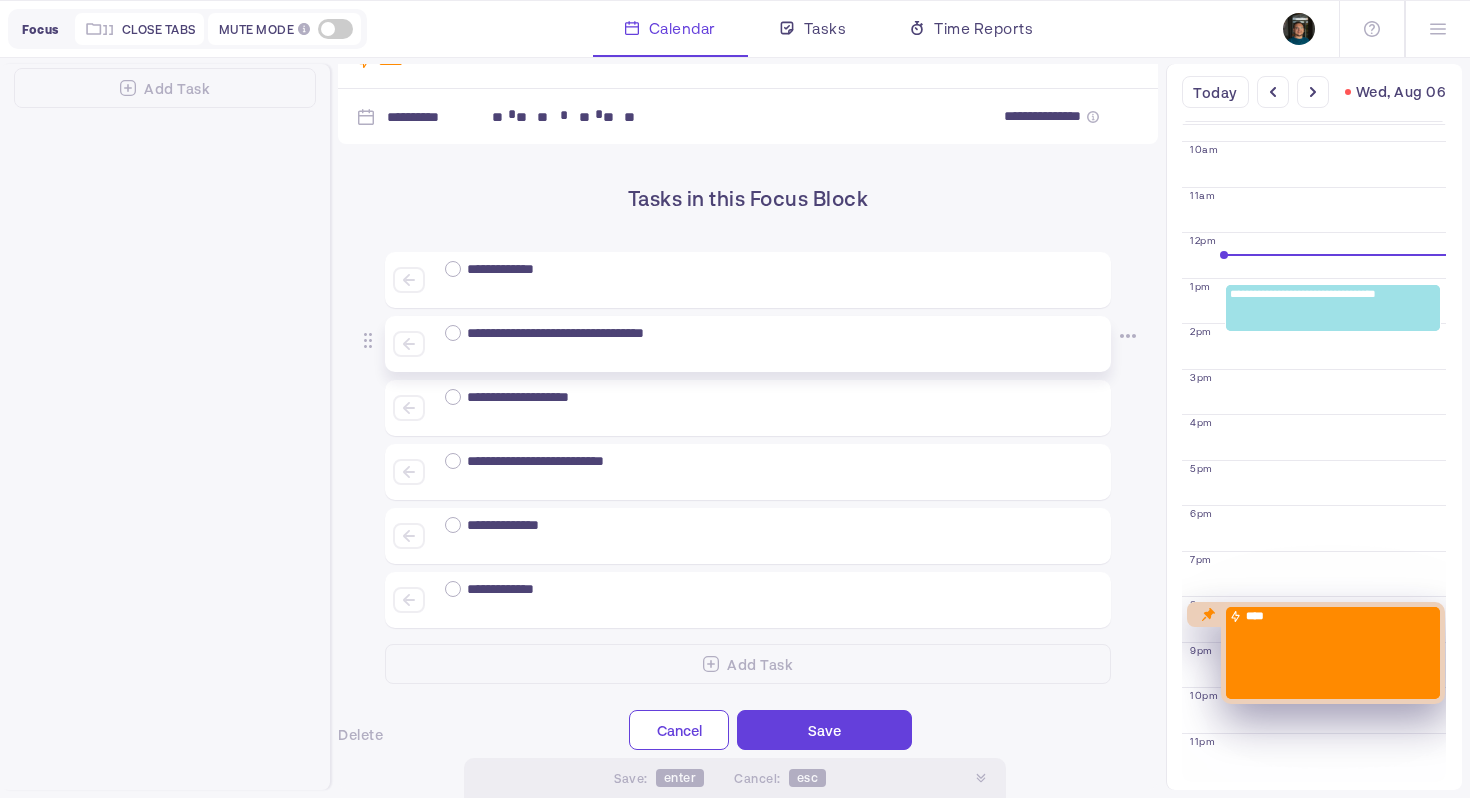 click on "**********" at bounding box center [595, 333] 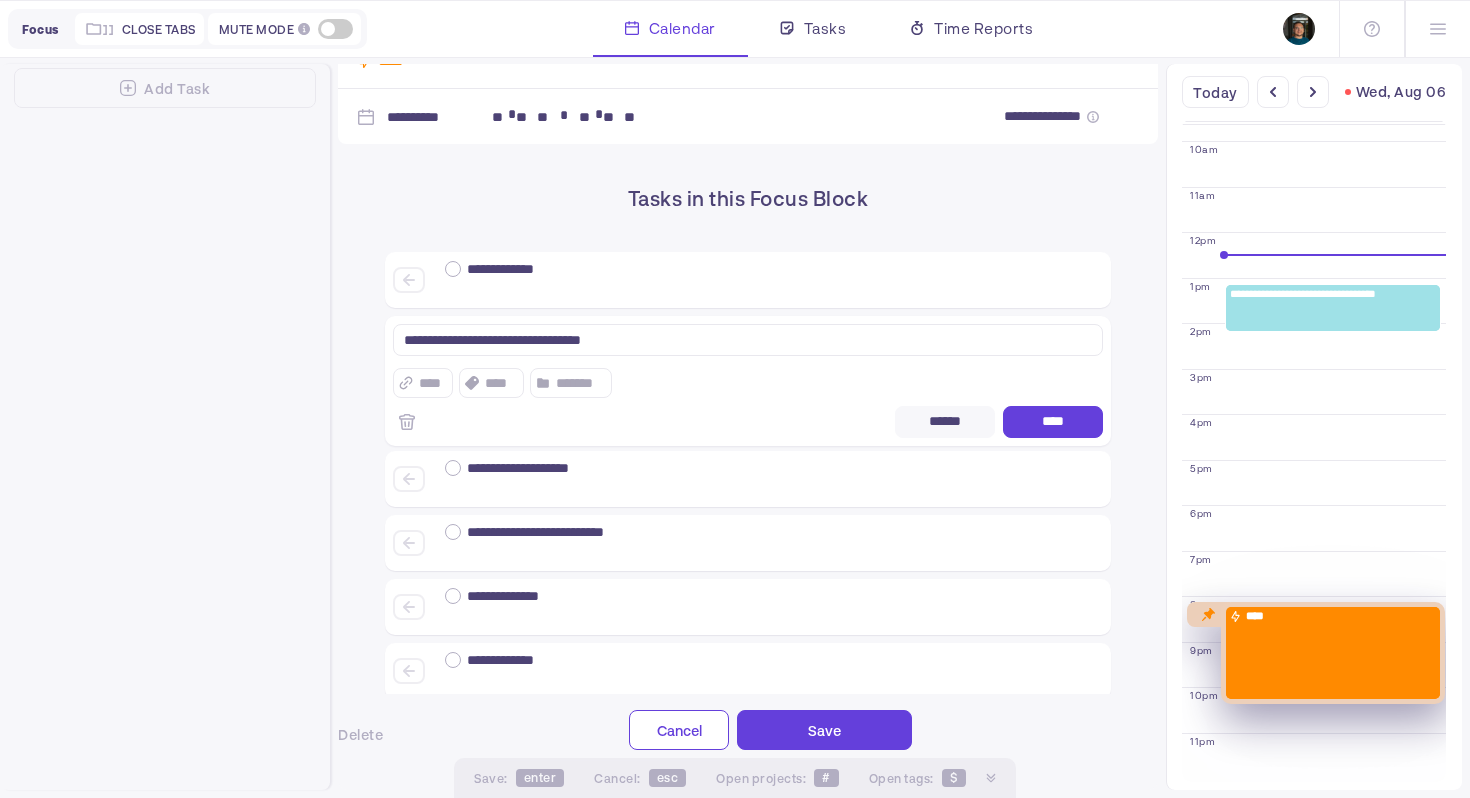 click on "**********" at bounding box center (748, 340) 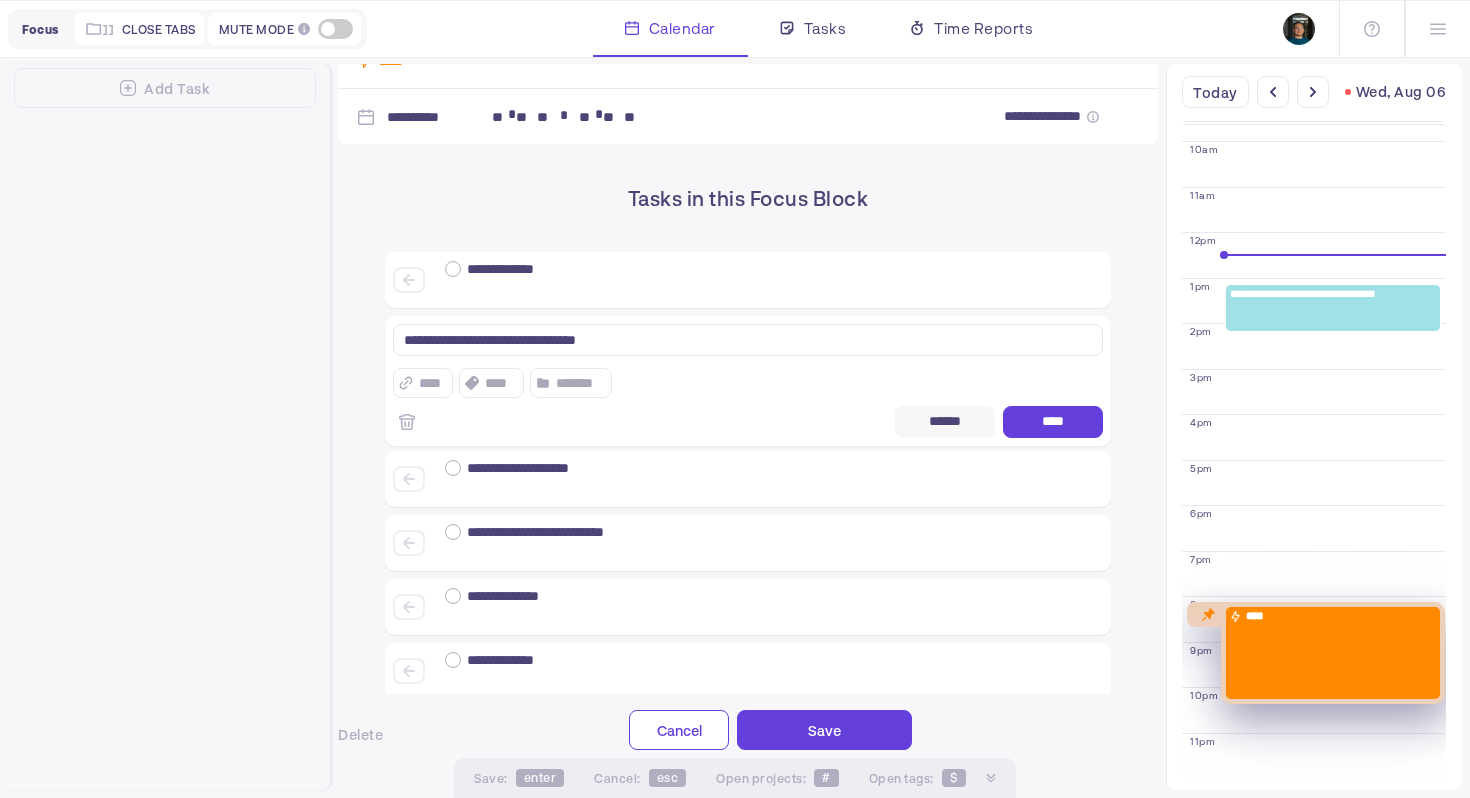 type on "**********" 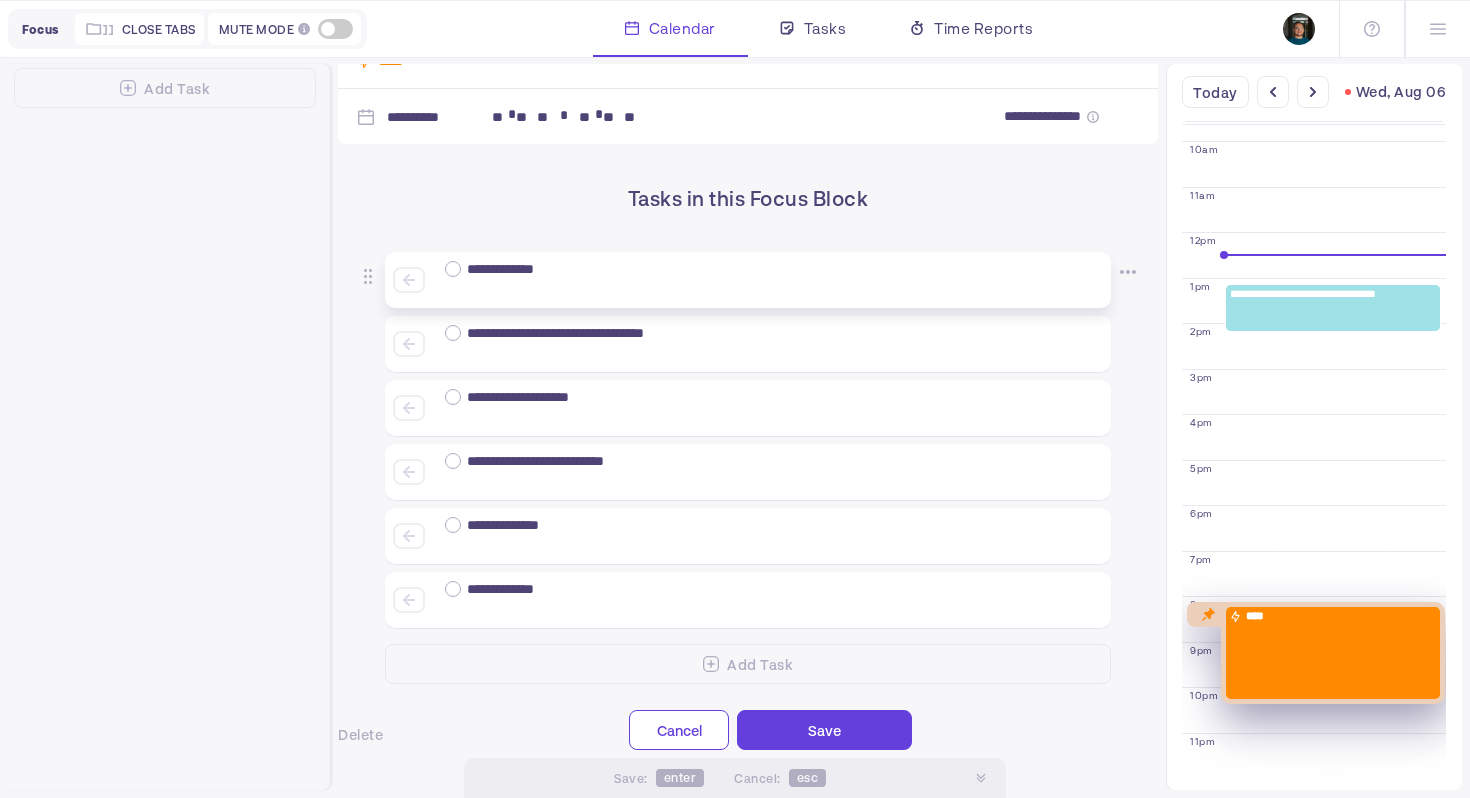 click at bounding box center [658, 290] 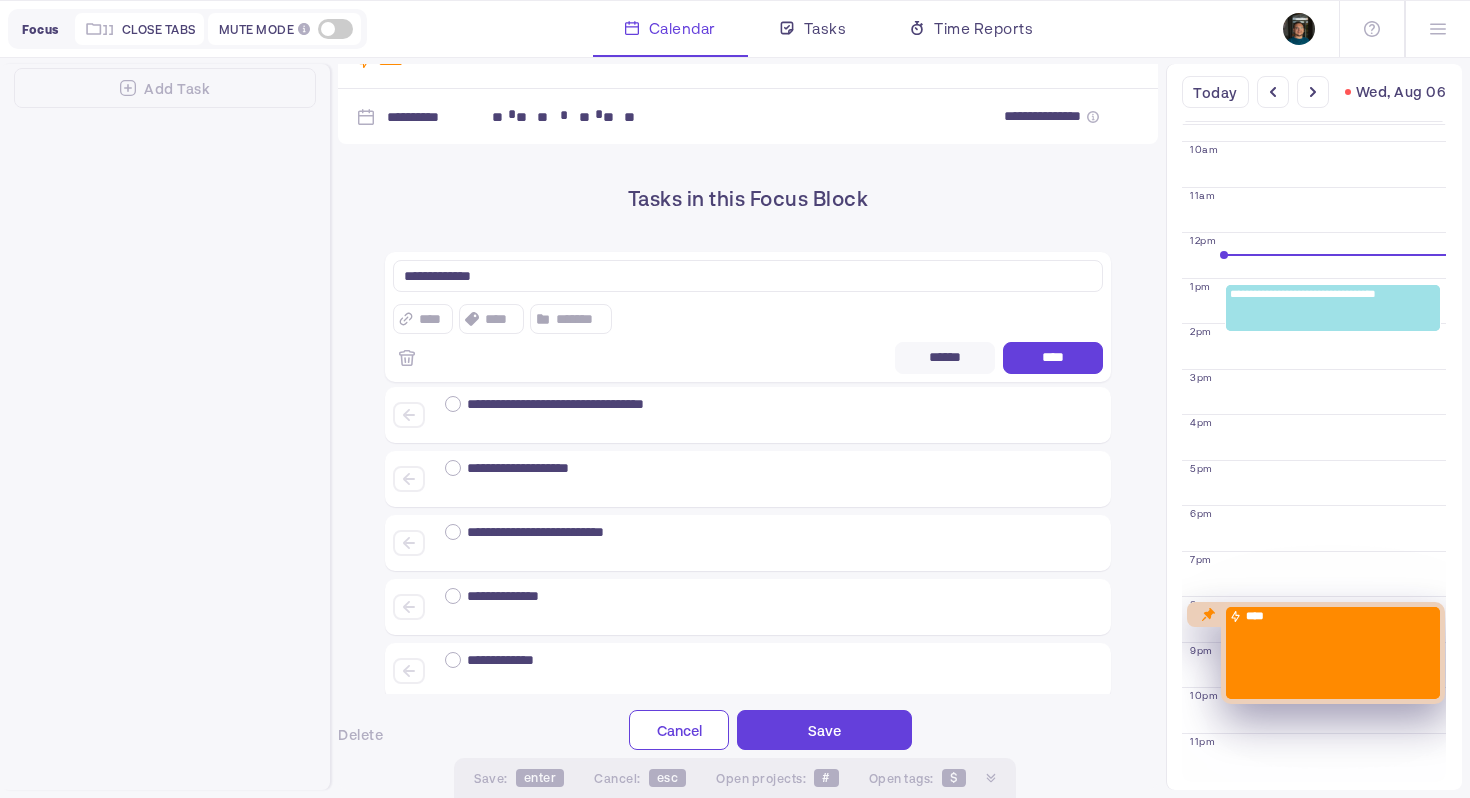 click on "**********" at bounding box center [748, 276] 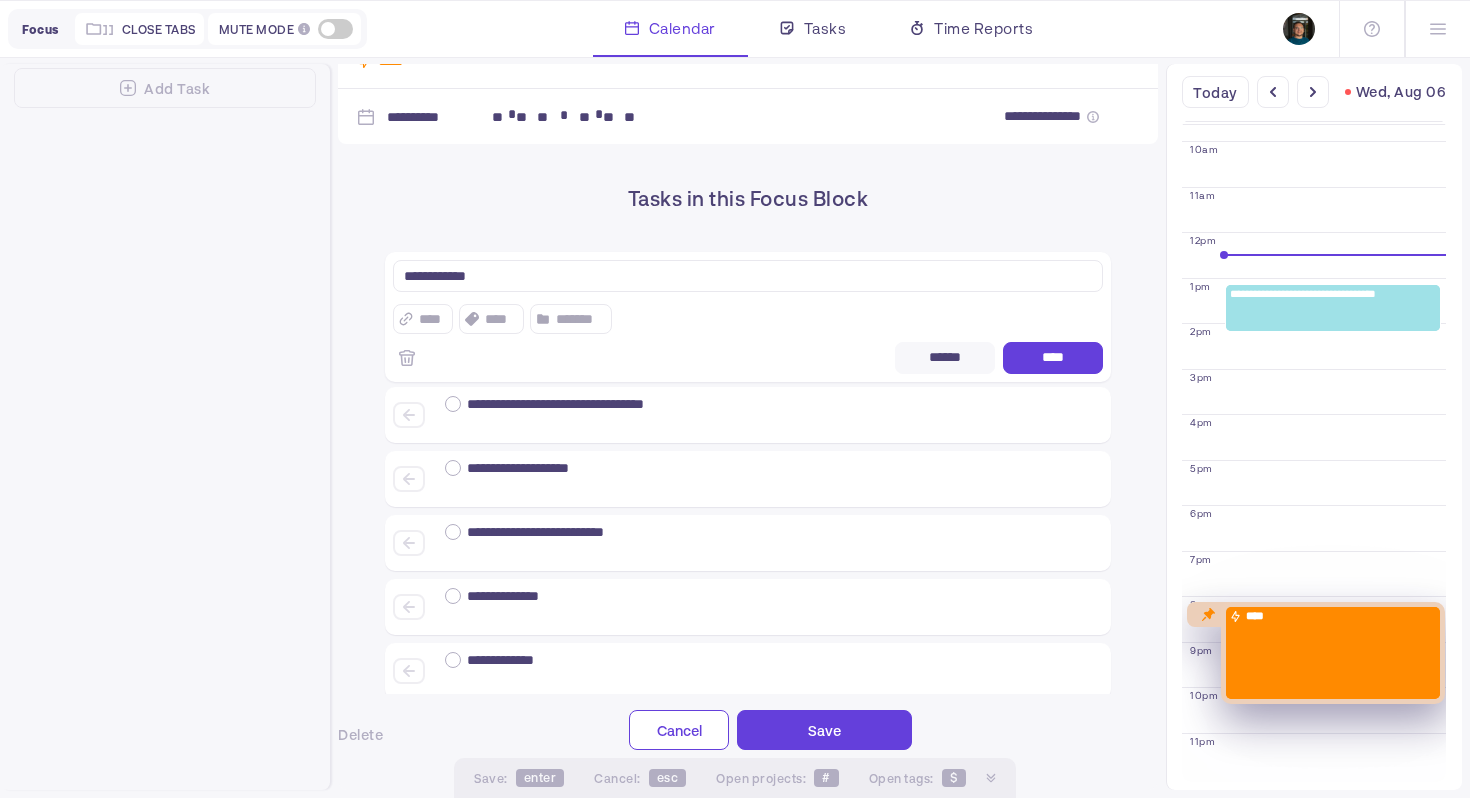 type on "**********" 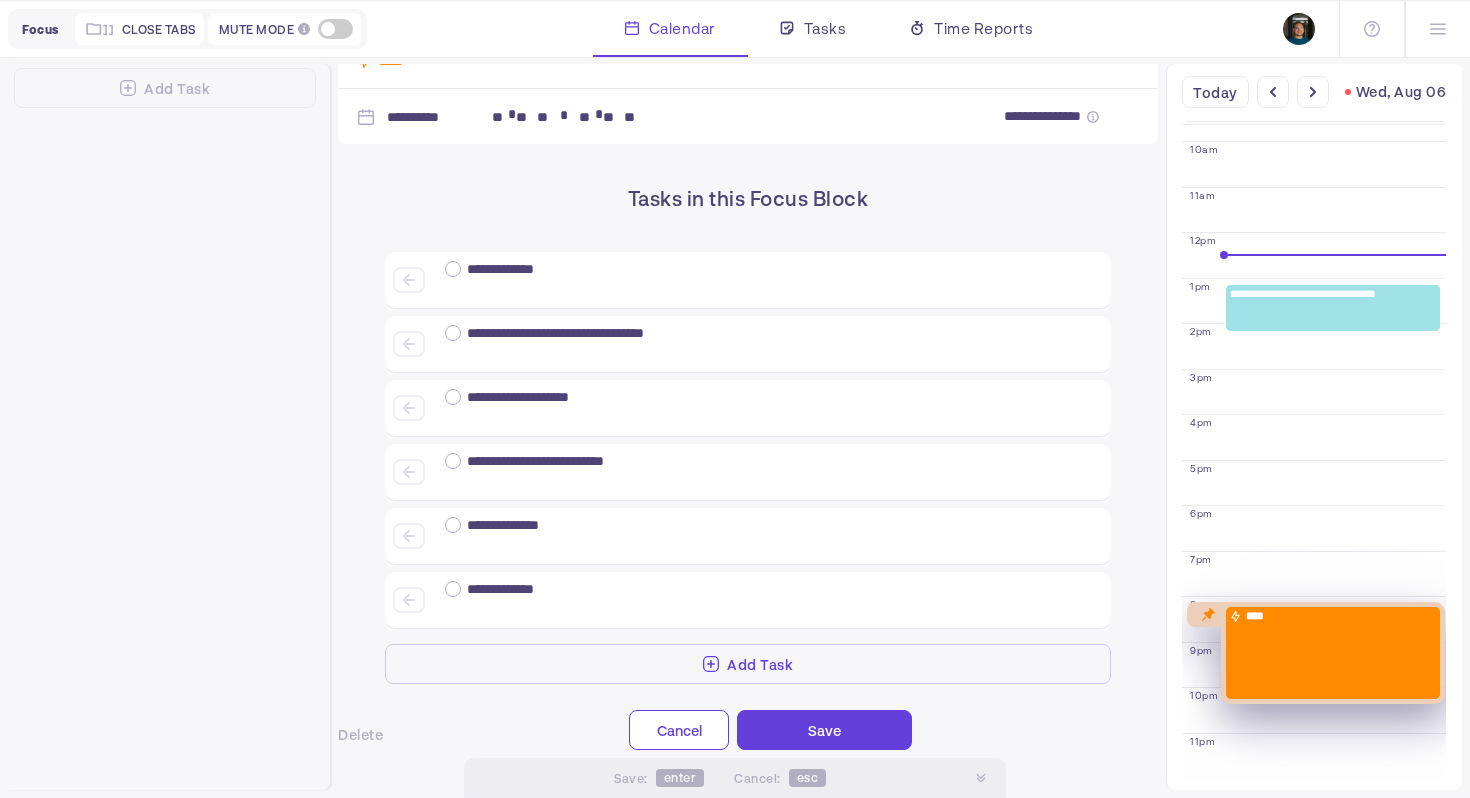 click on "Add Task" at bounding box center [748, 664] 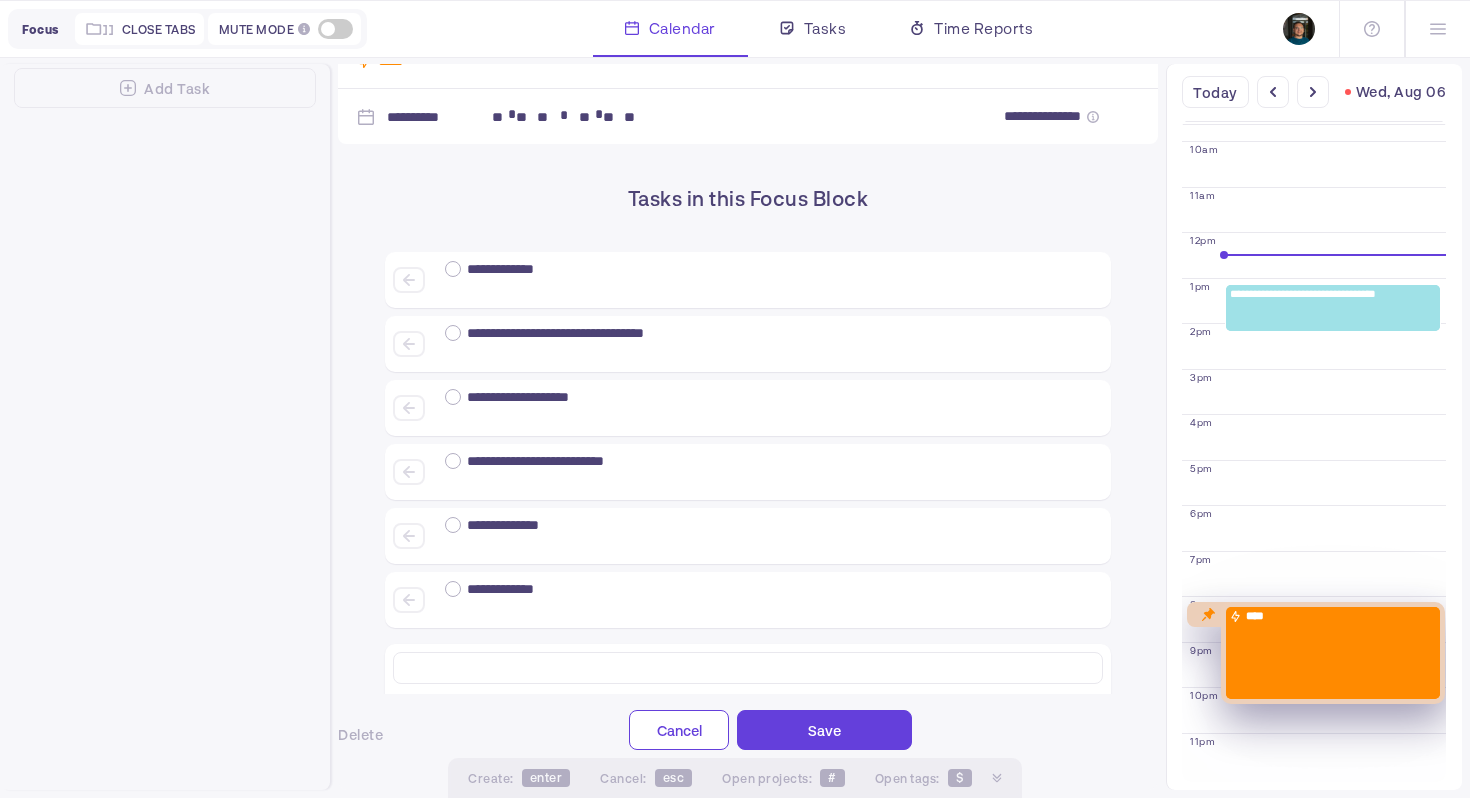 type on "*" 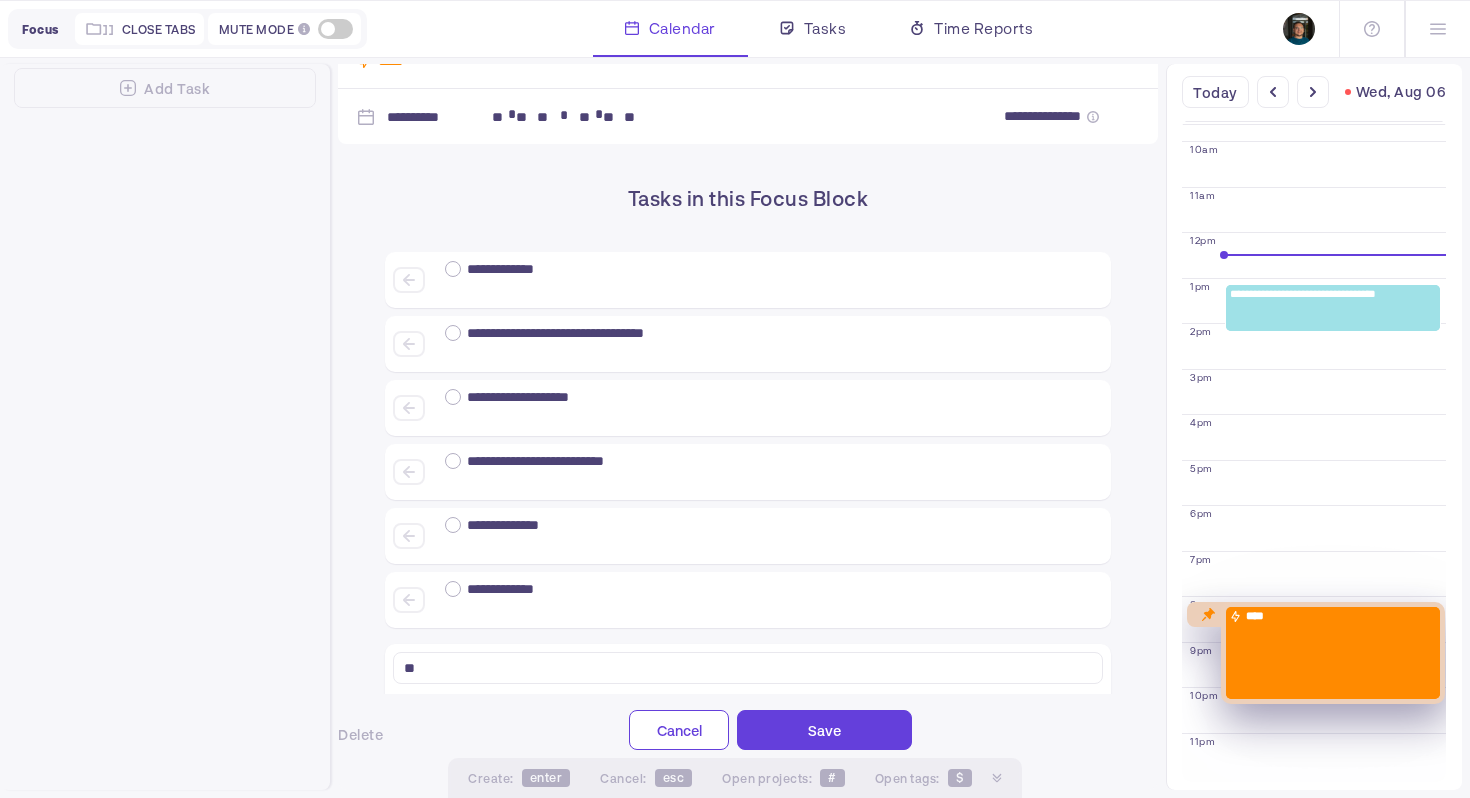 type on "*" 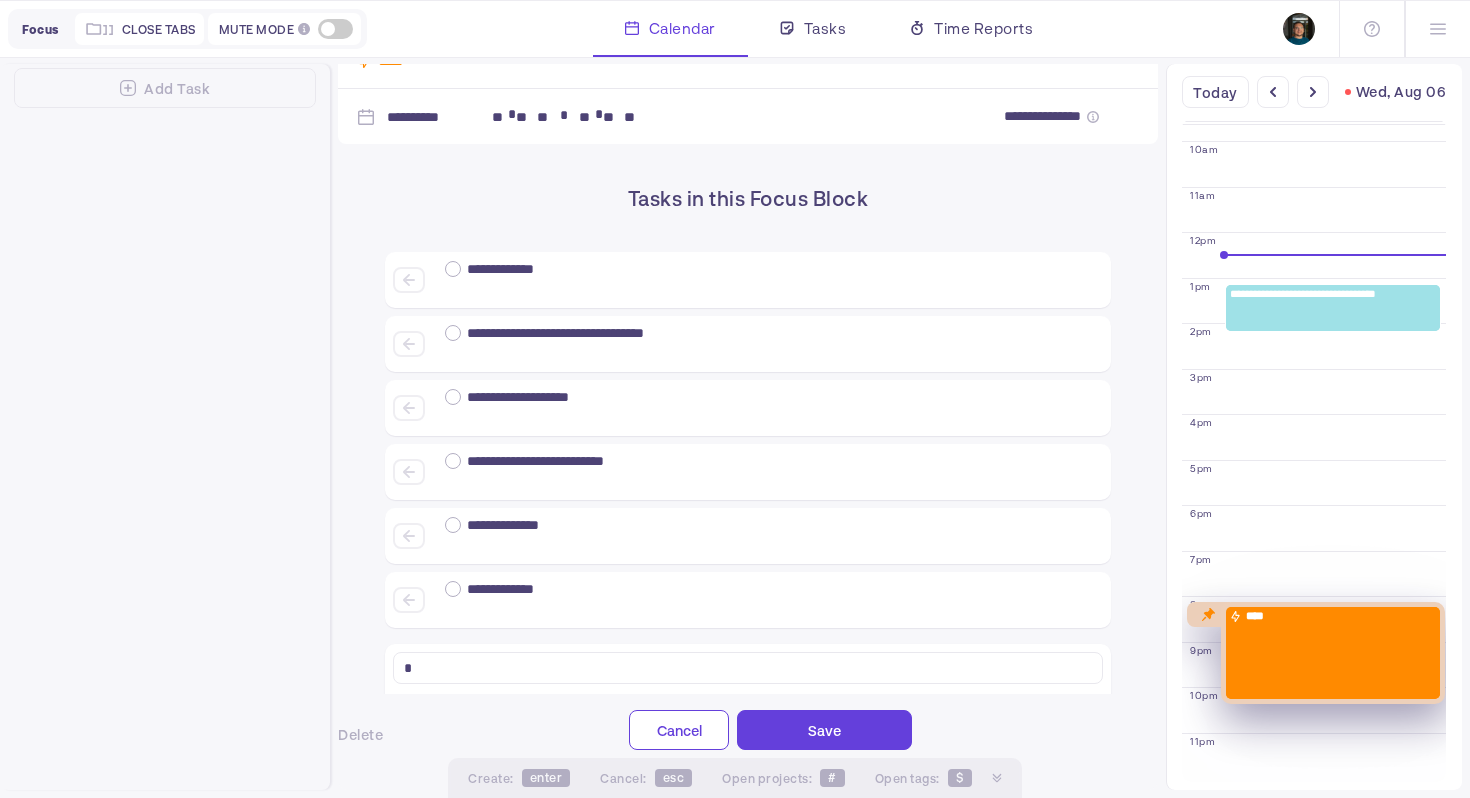type 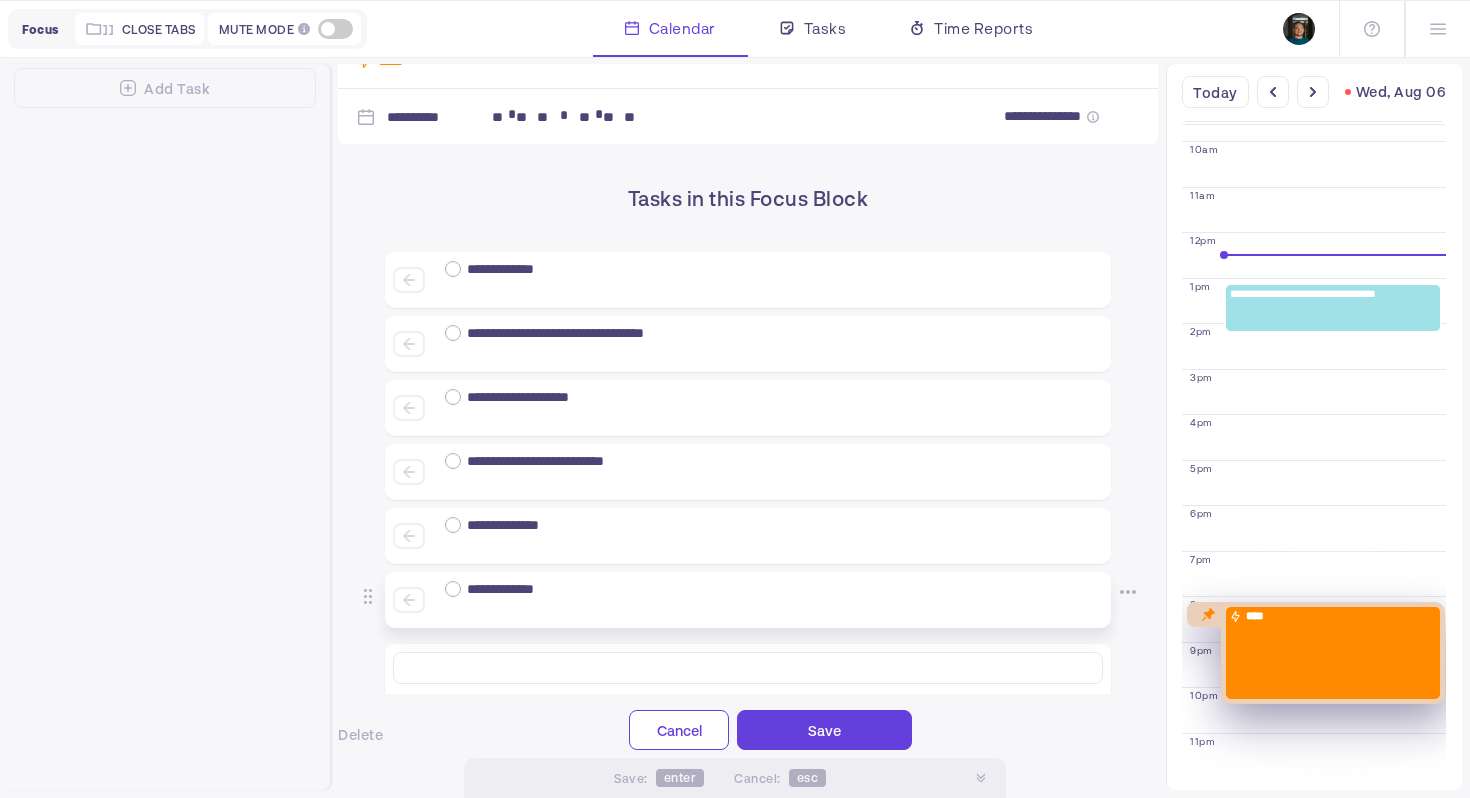 click at bounding box center (658, 610) 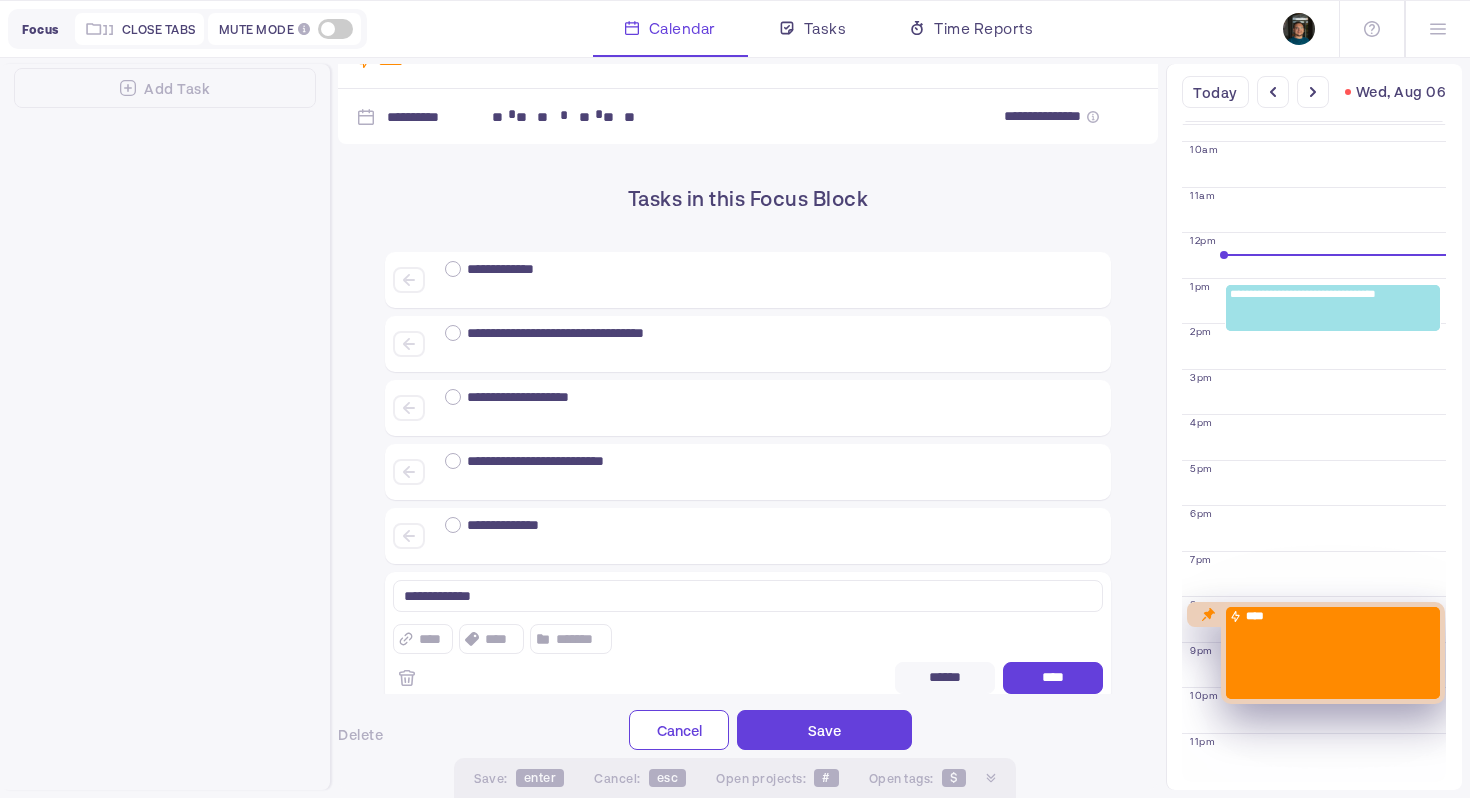 click on "**********" at bounding box center (748, 596) 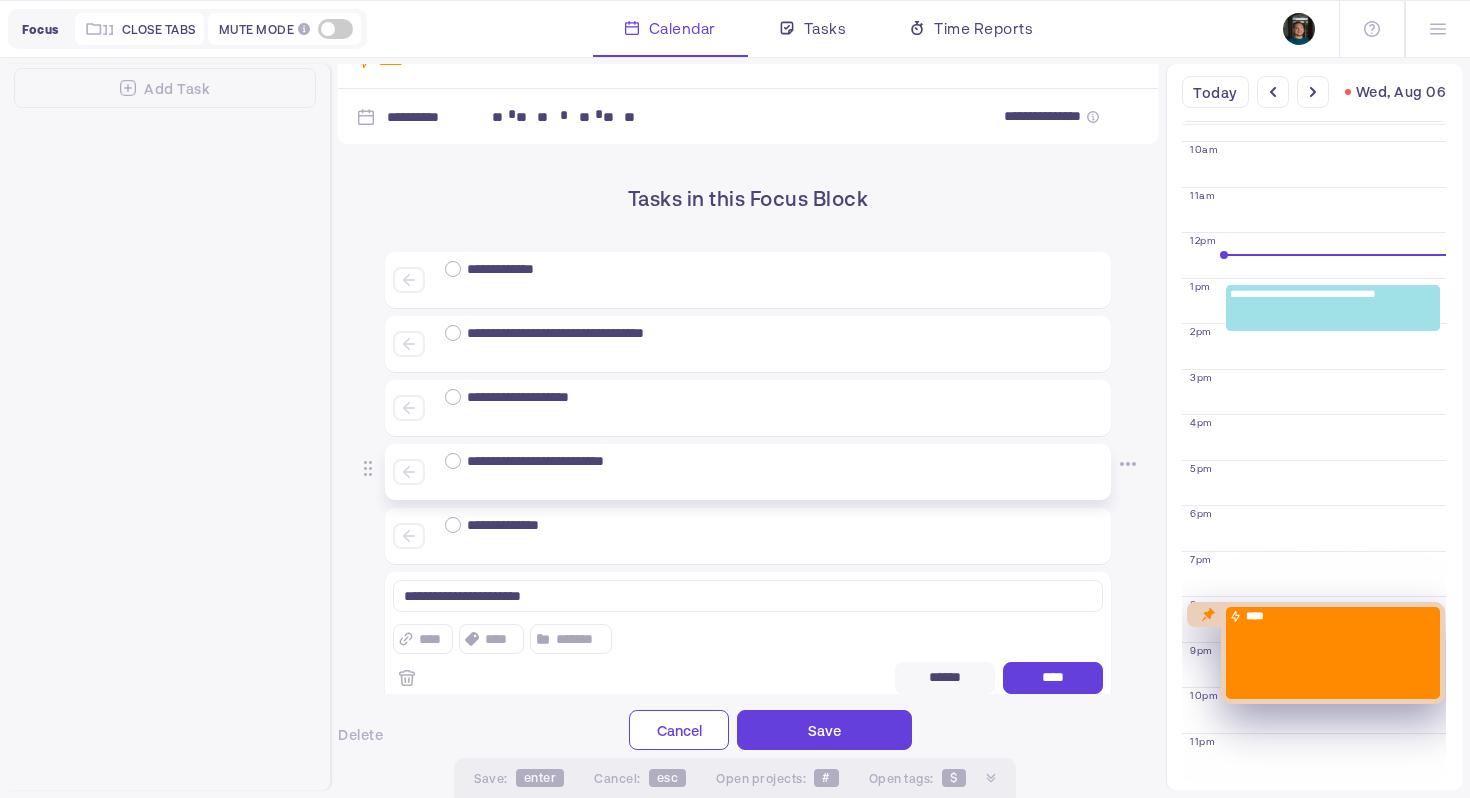 type on "**********" 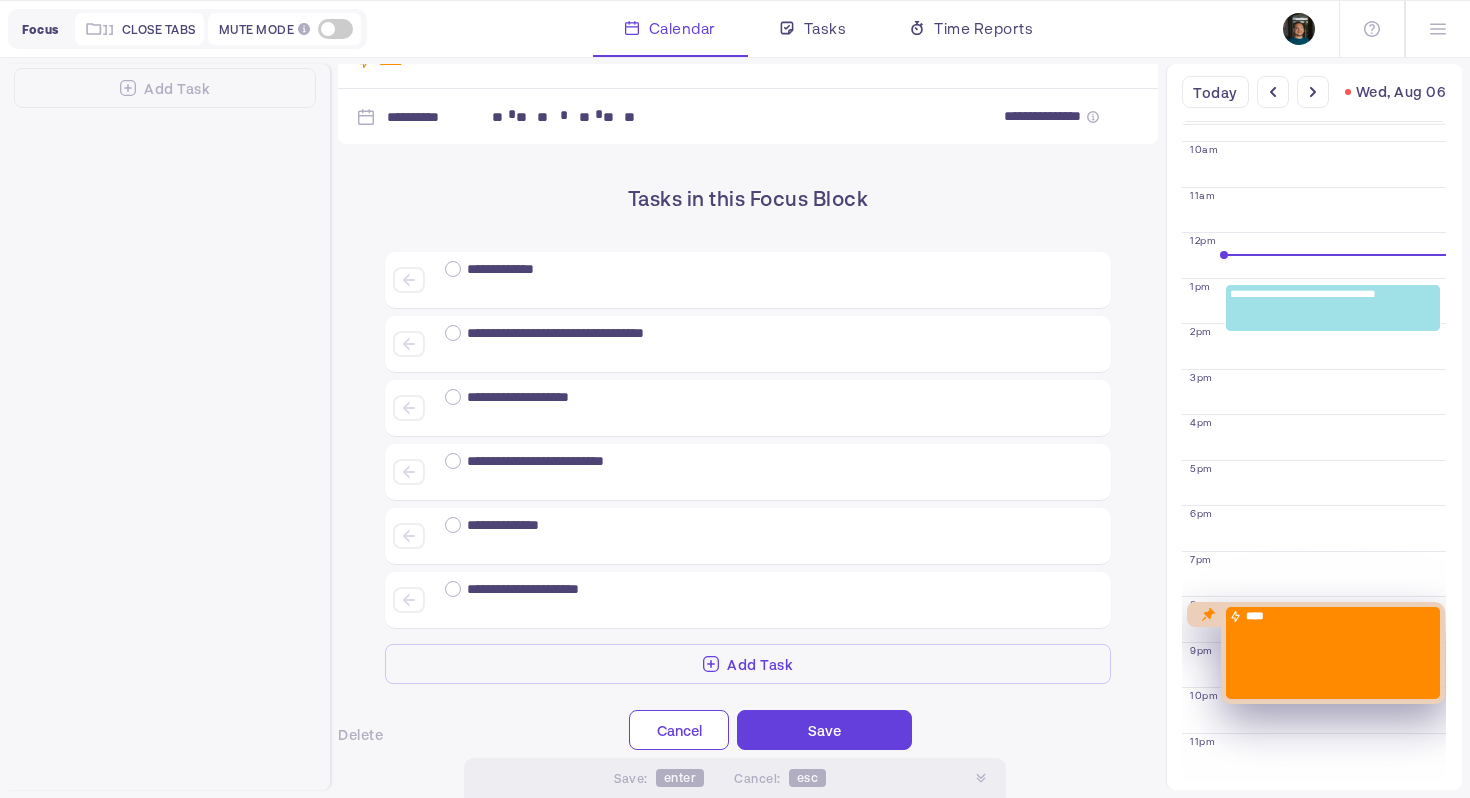 click on "Add Task" at bounding box center (748, 664) 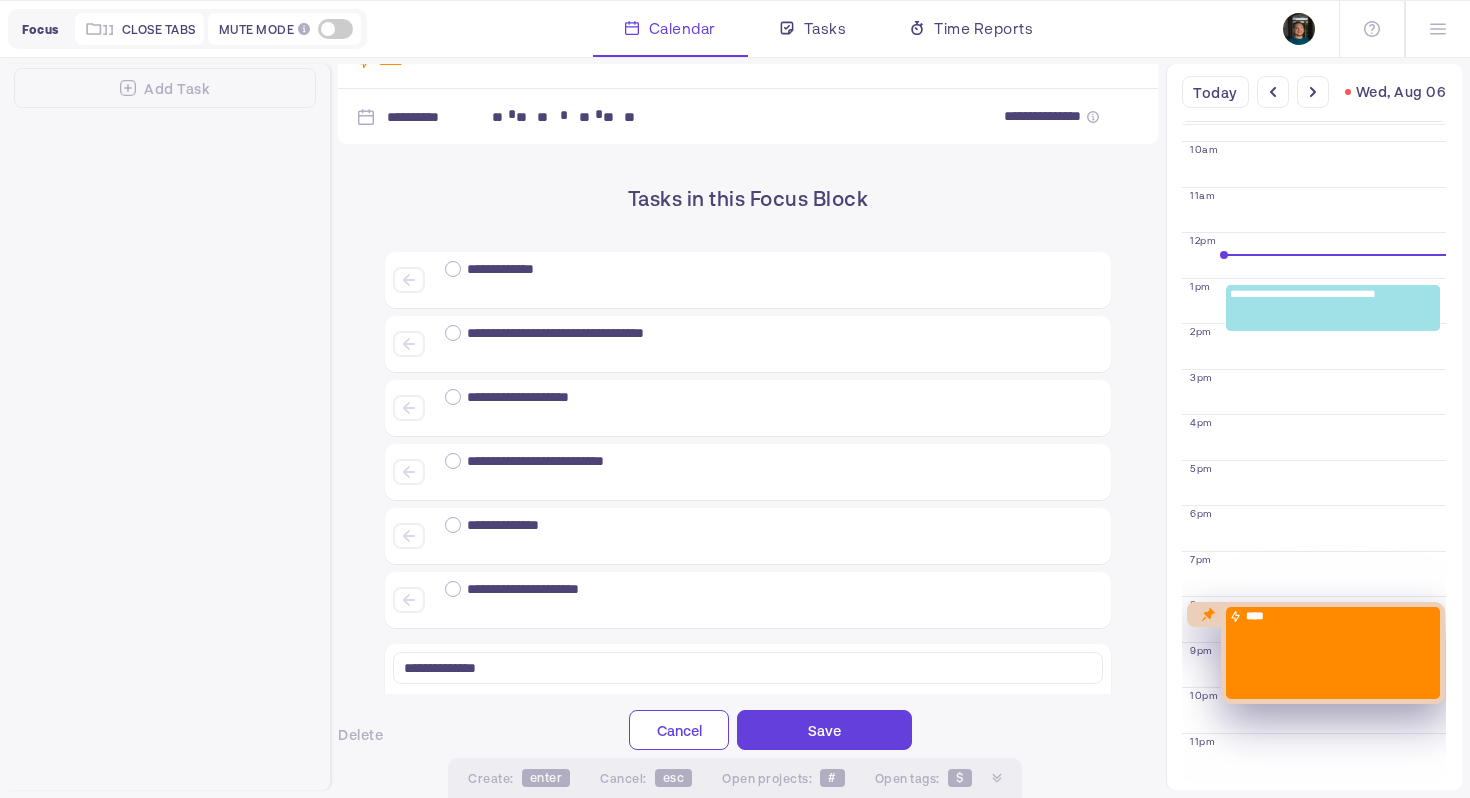 type on "**********" 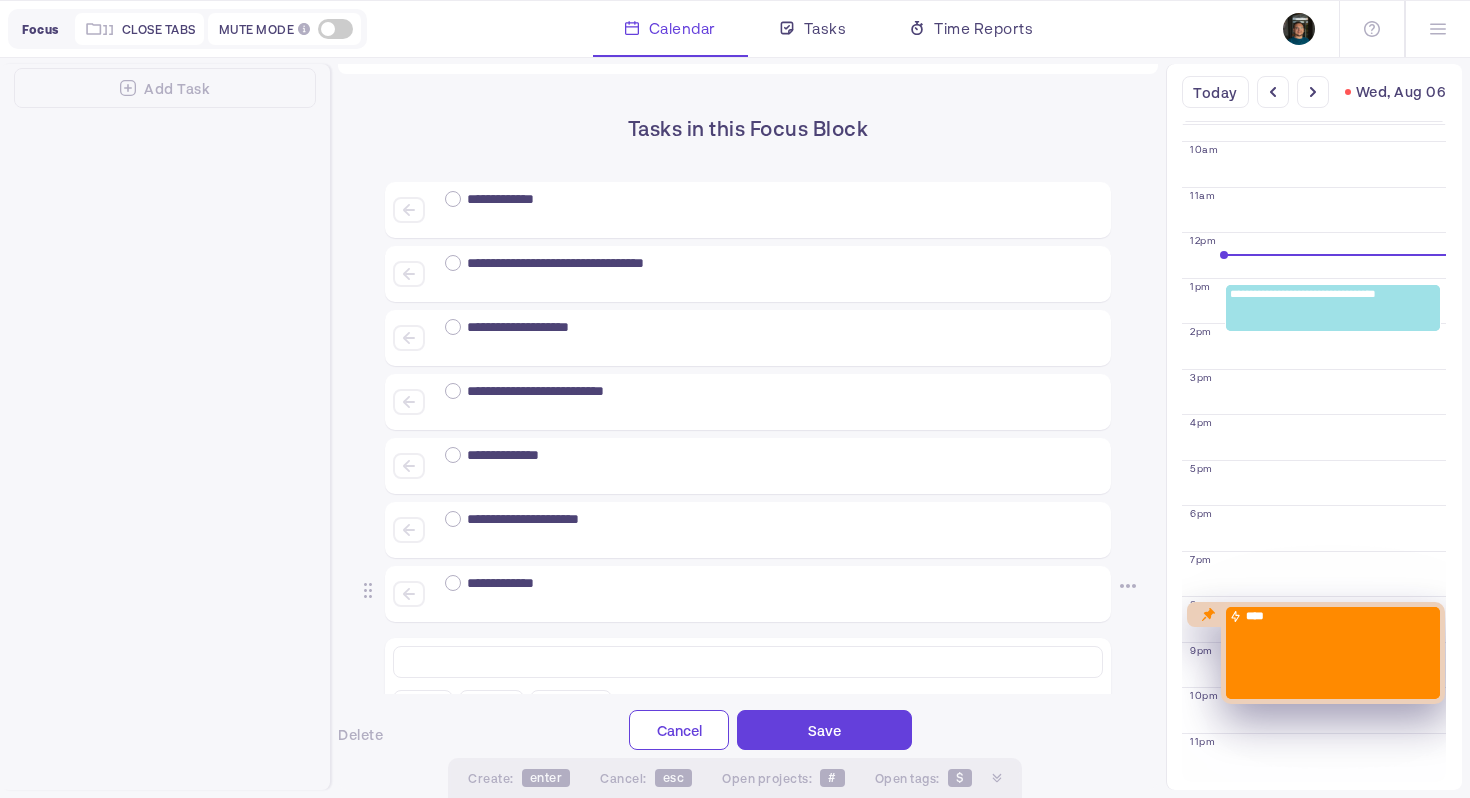 scroll, scrollTop: 110, scrollLeft: 0, axis: vertical 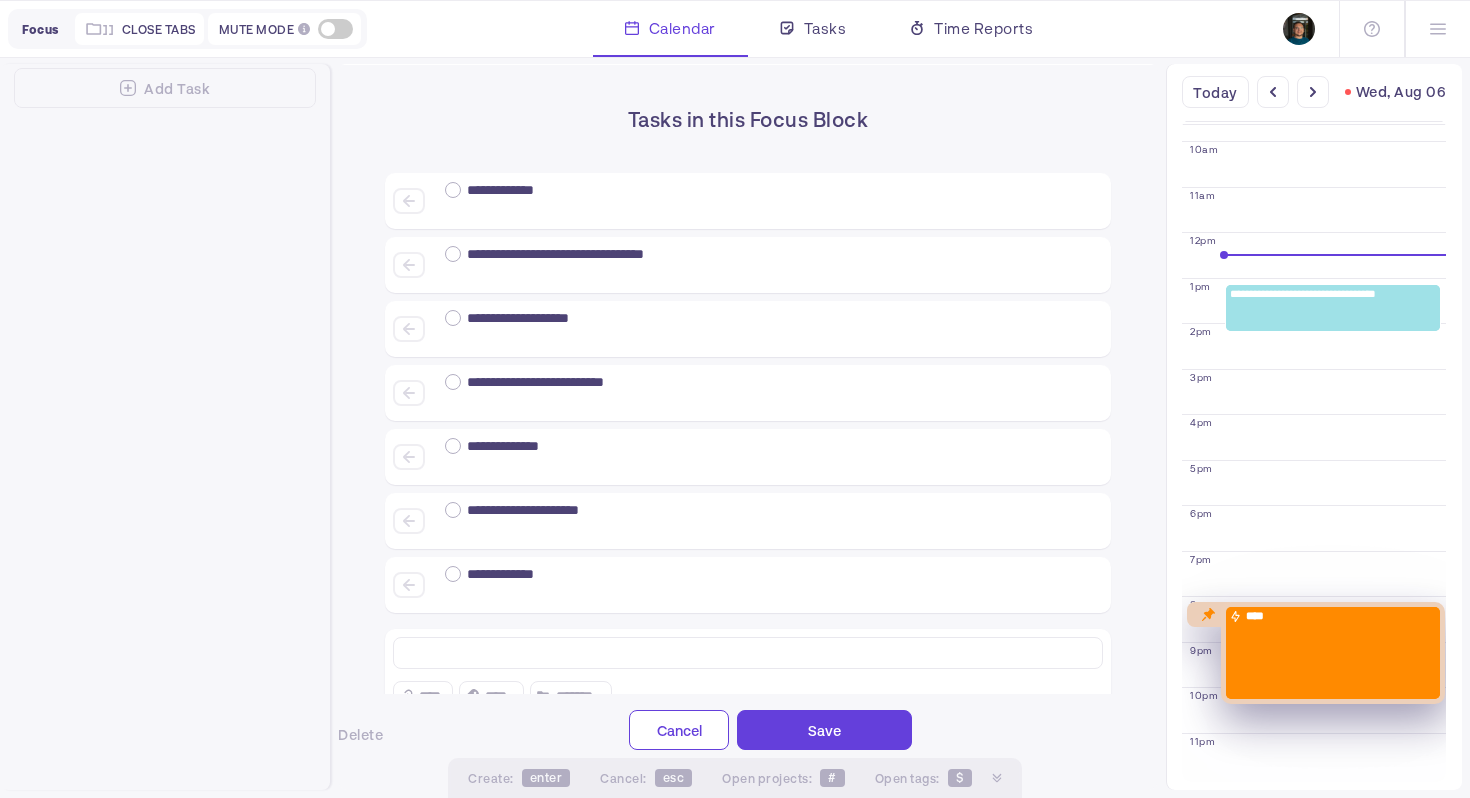 click at bounding box center (748, 653) 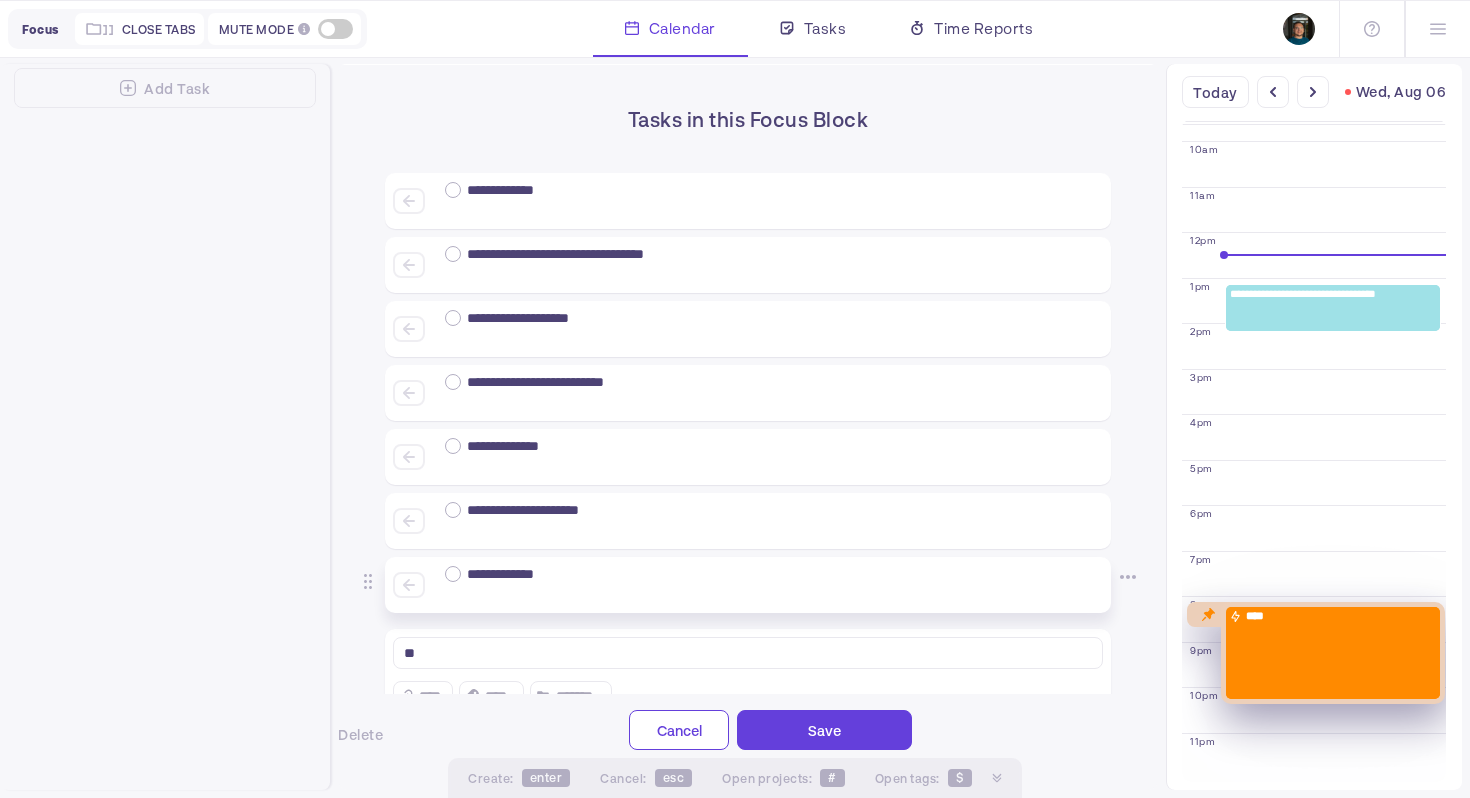 type on "*" 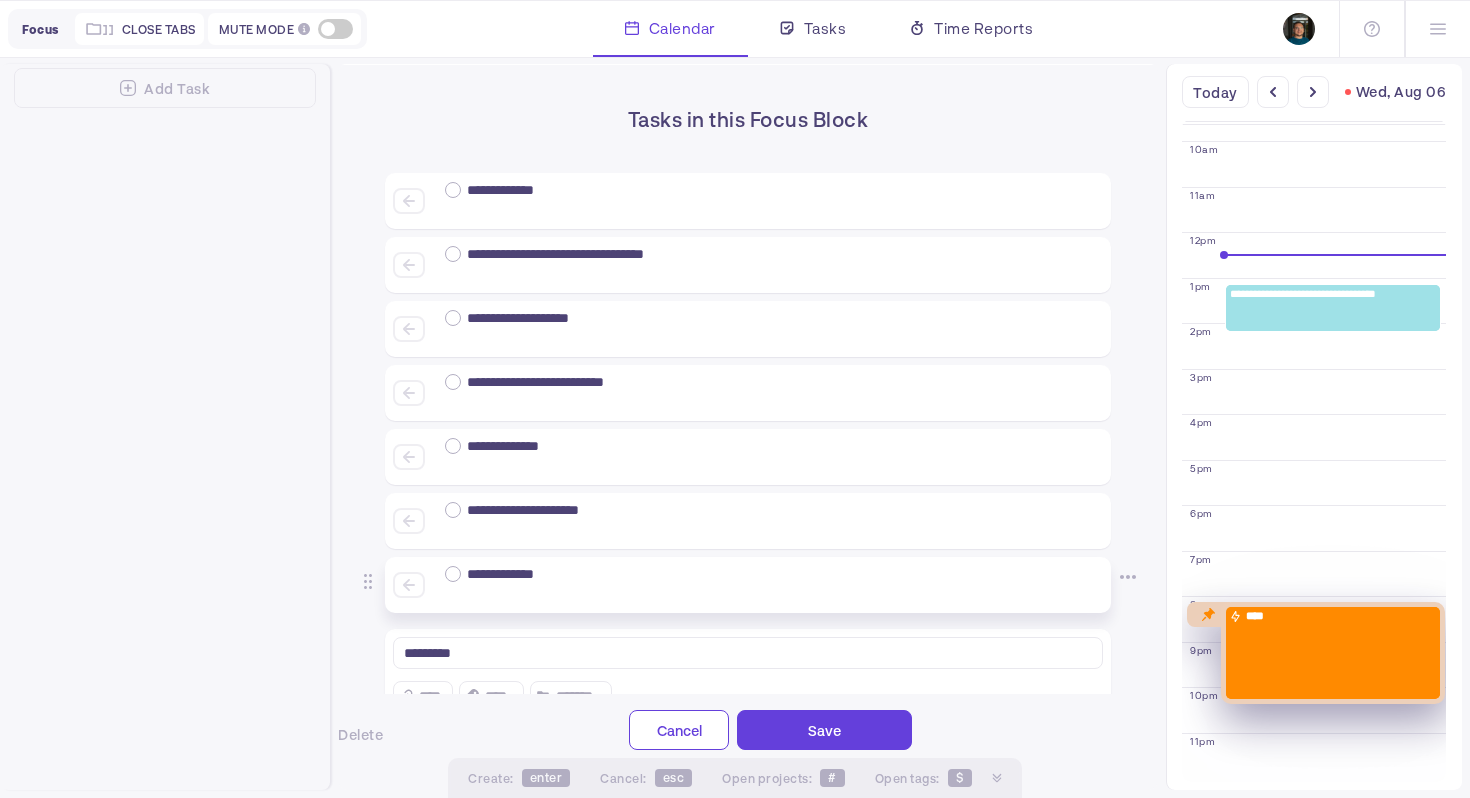 type on "****" 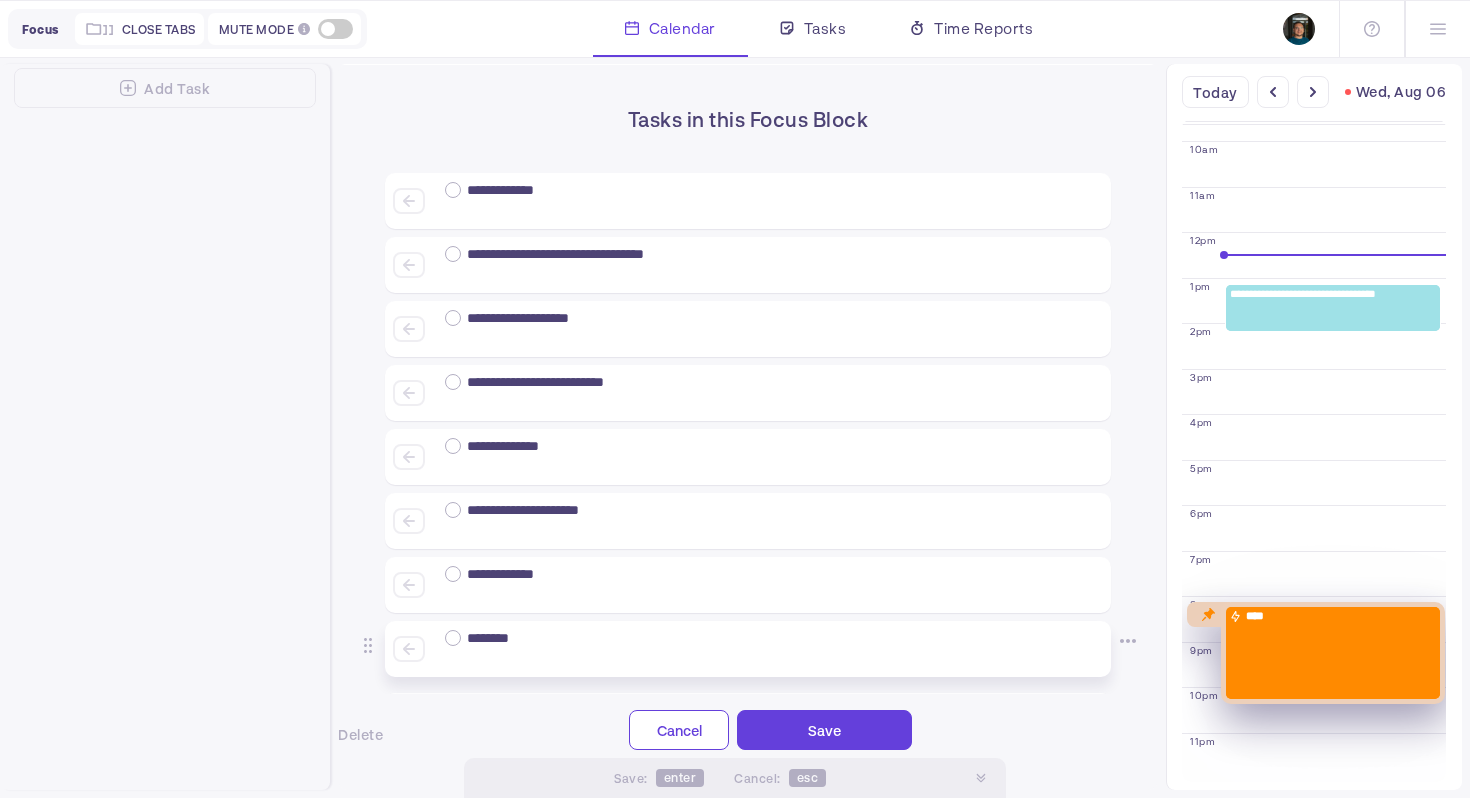 scroll, scrollTop: 243, scrollLeft: 0, axis: vertical 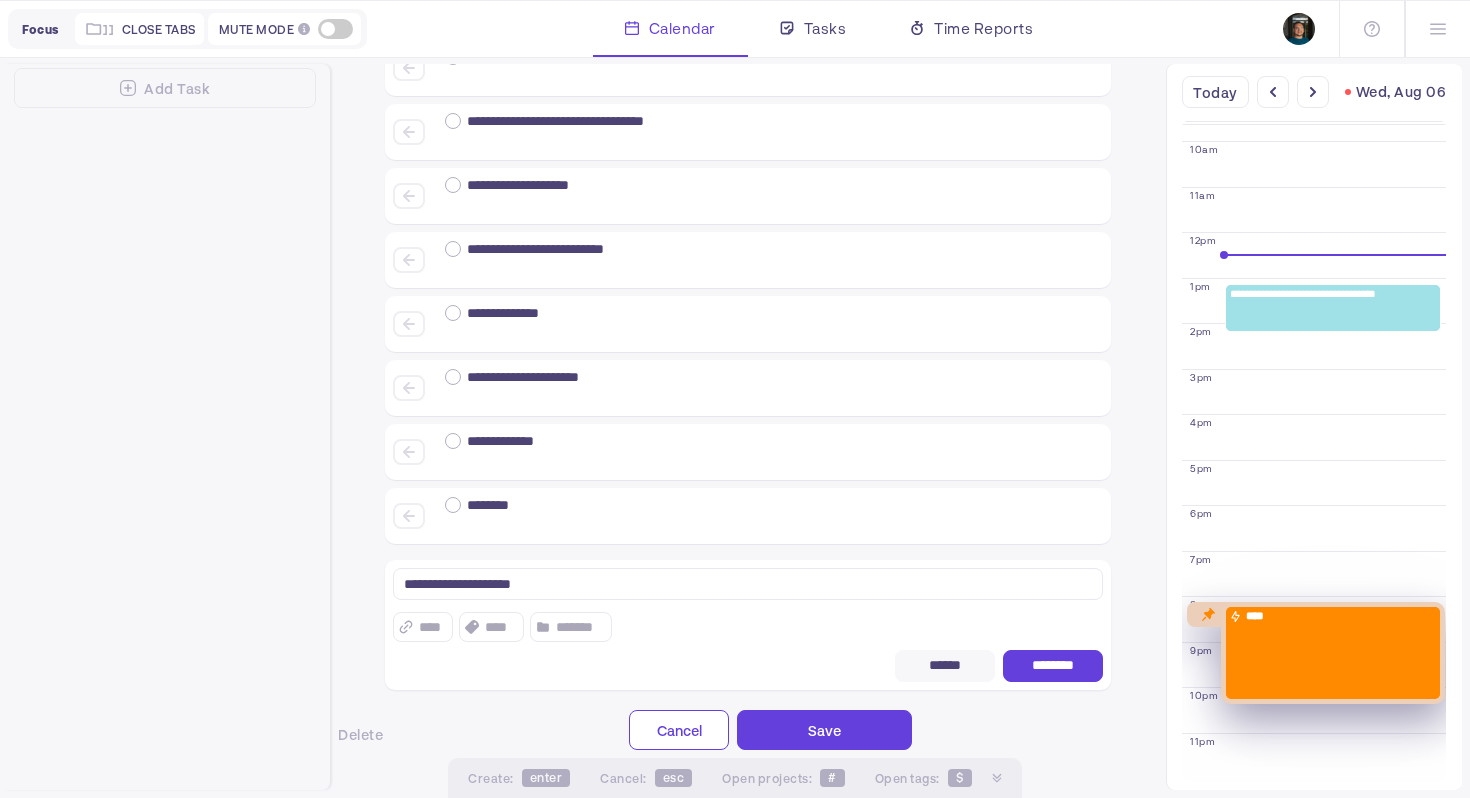type on "**********" 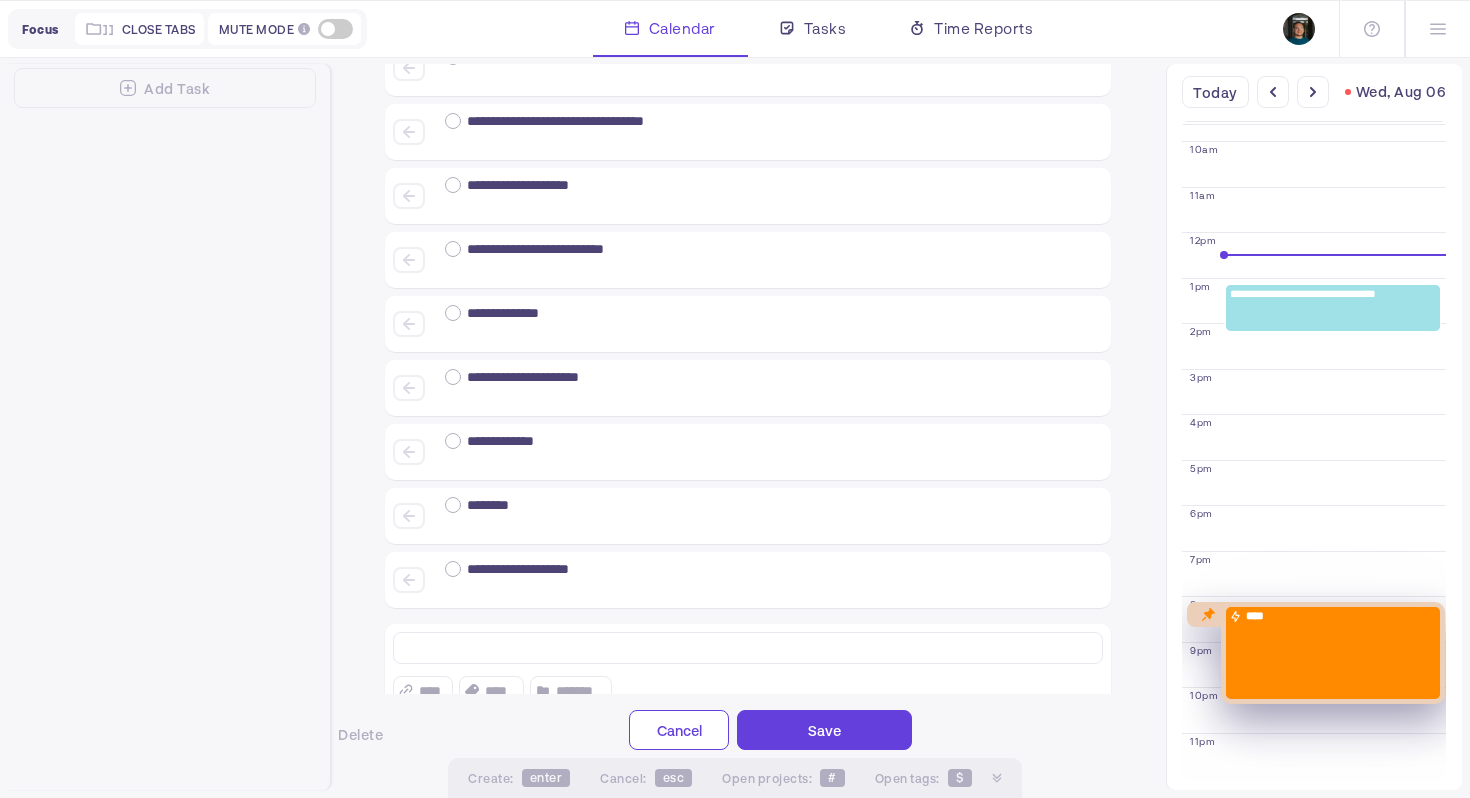 scroll, scrollTop: 307, scrollLeft: 0, axis: vertical 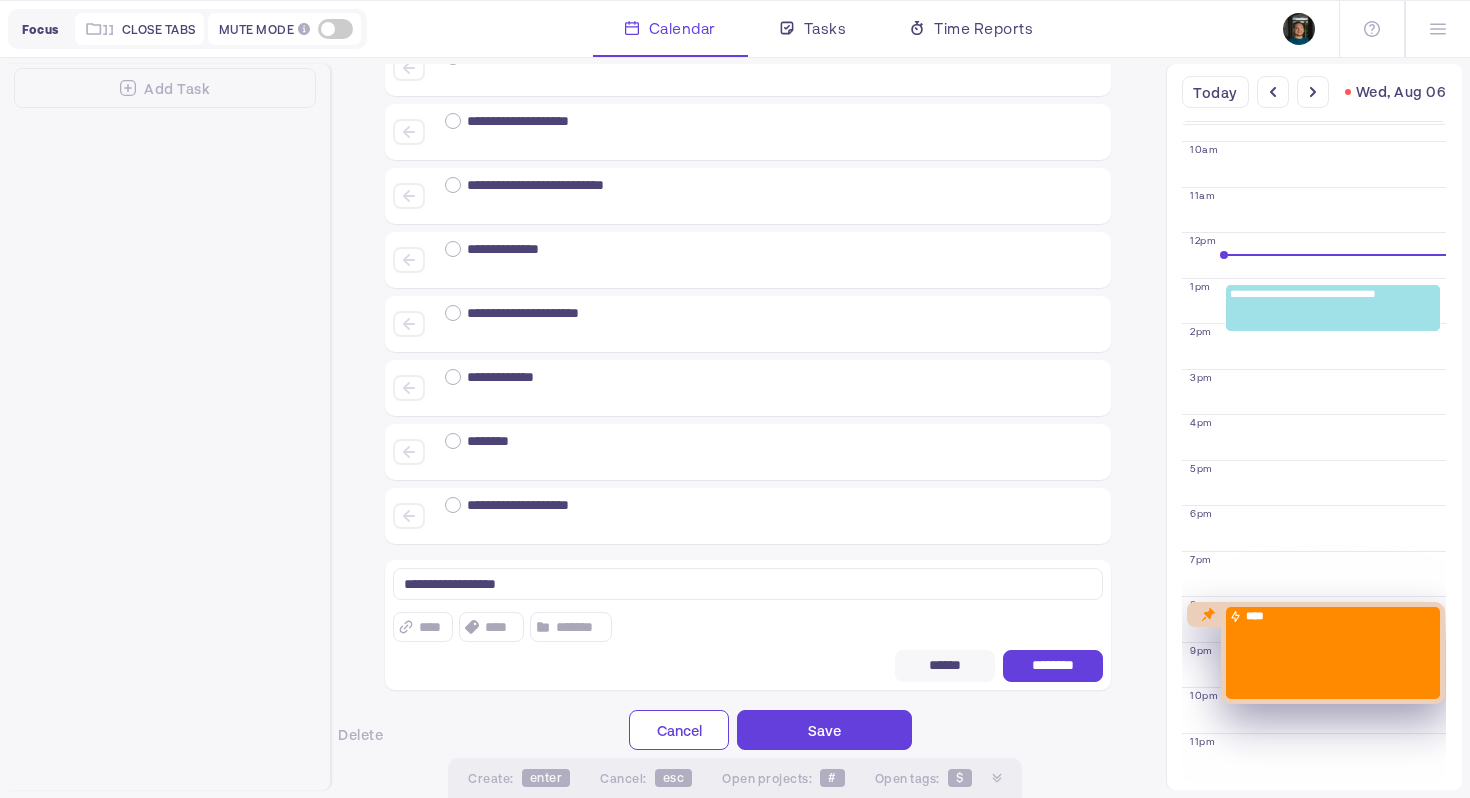 type on "**********" 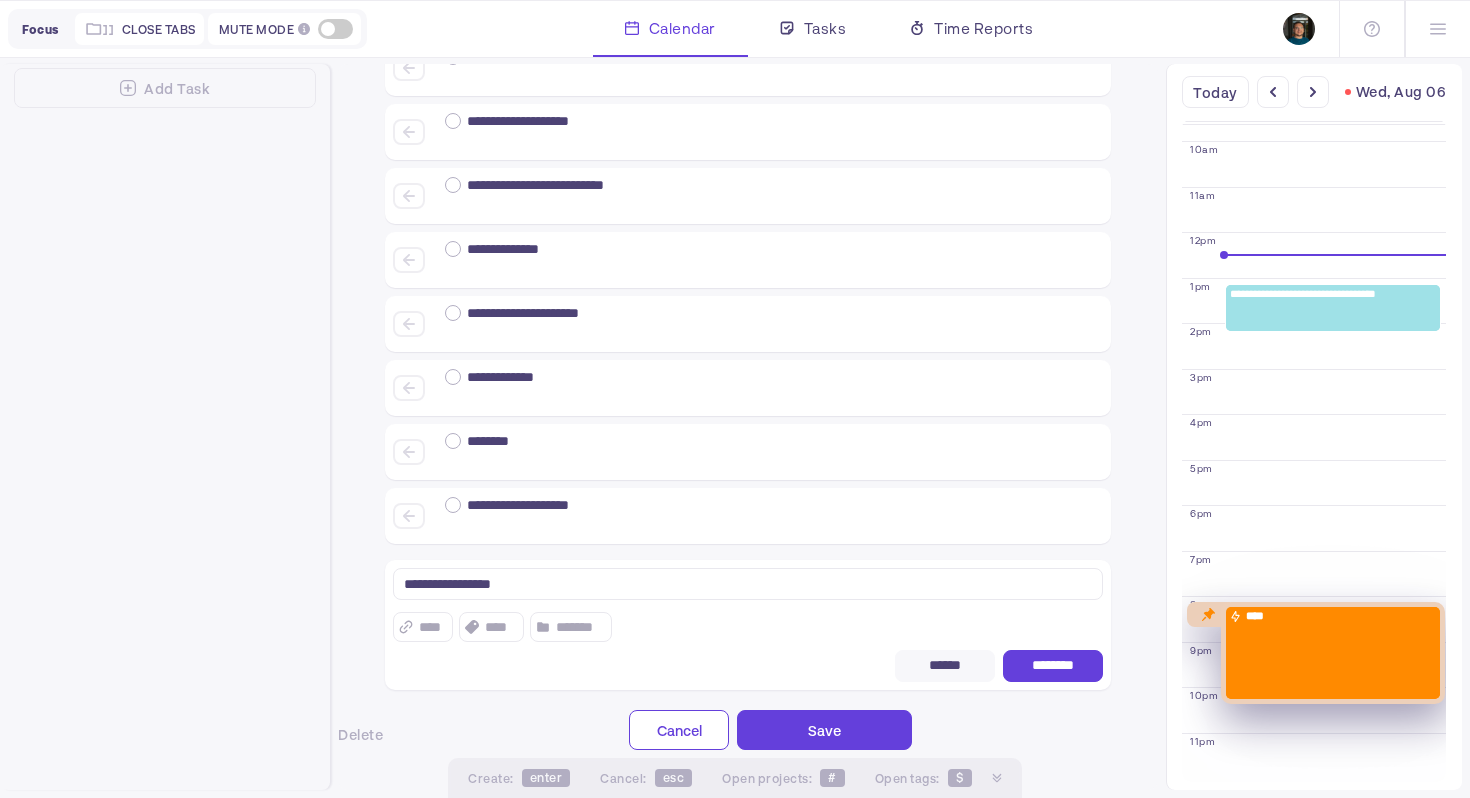 type 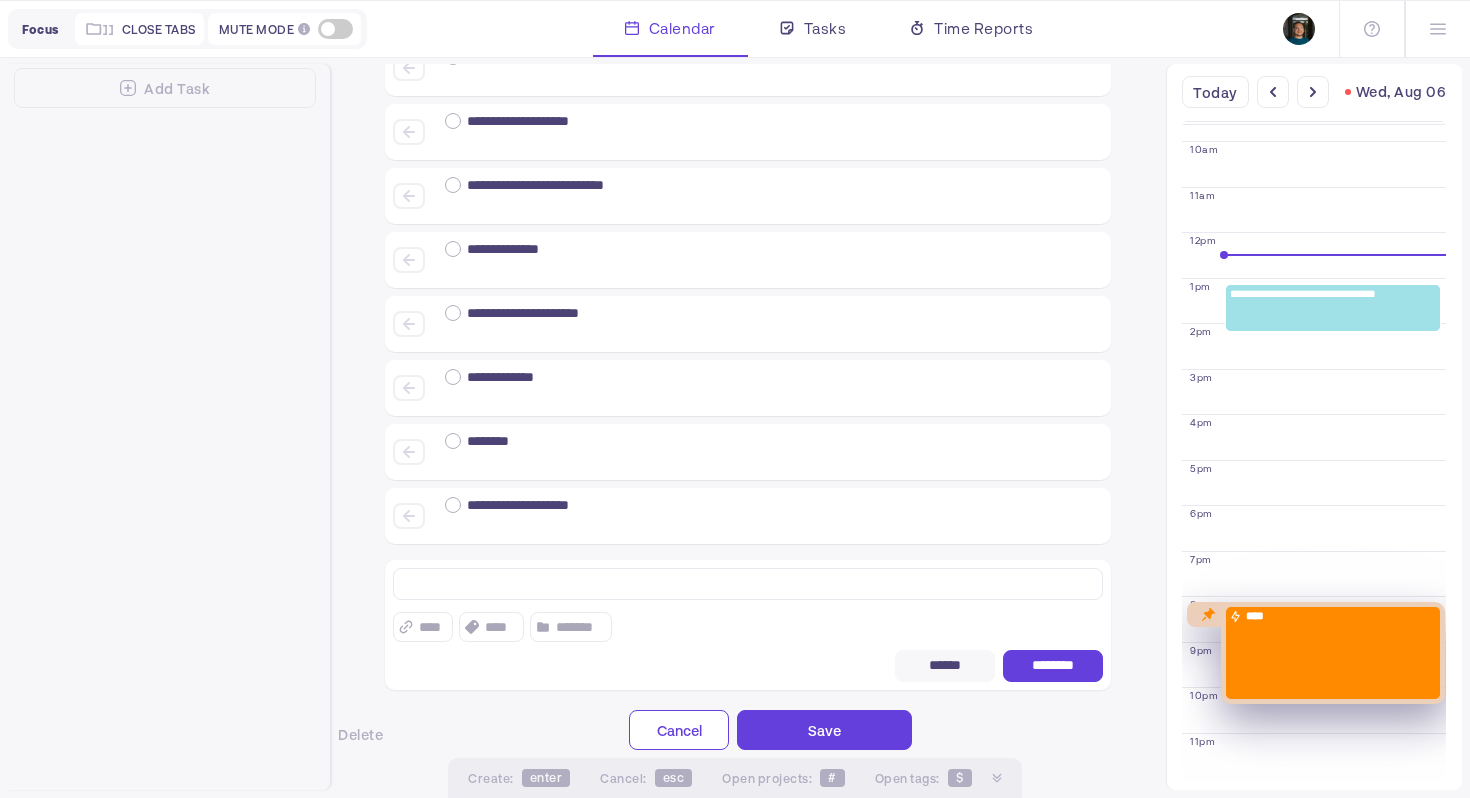 scroll, scrollTop: 371, scrollLeft: 0, axis: vertical 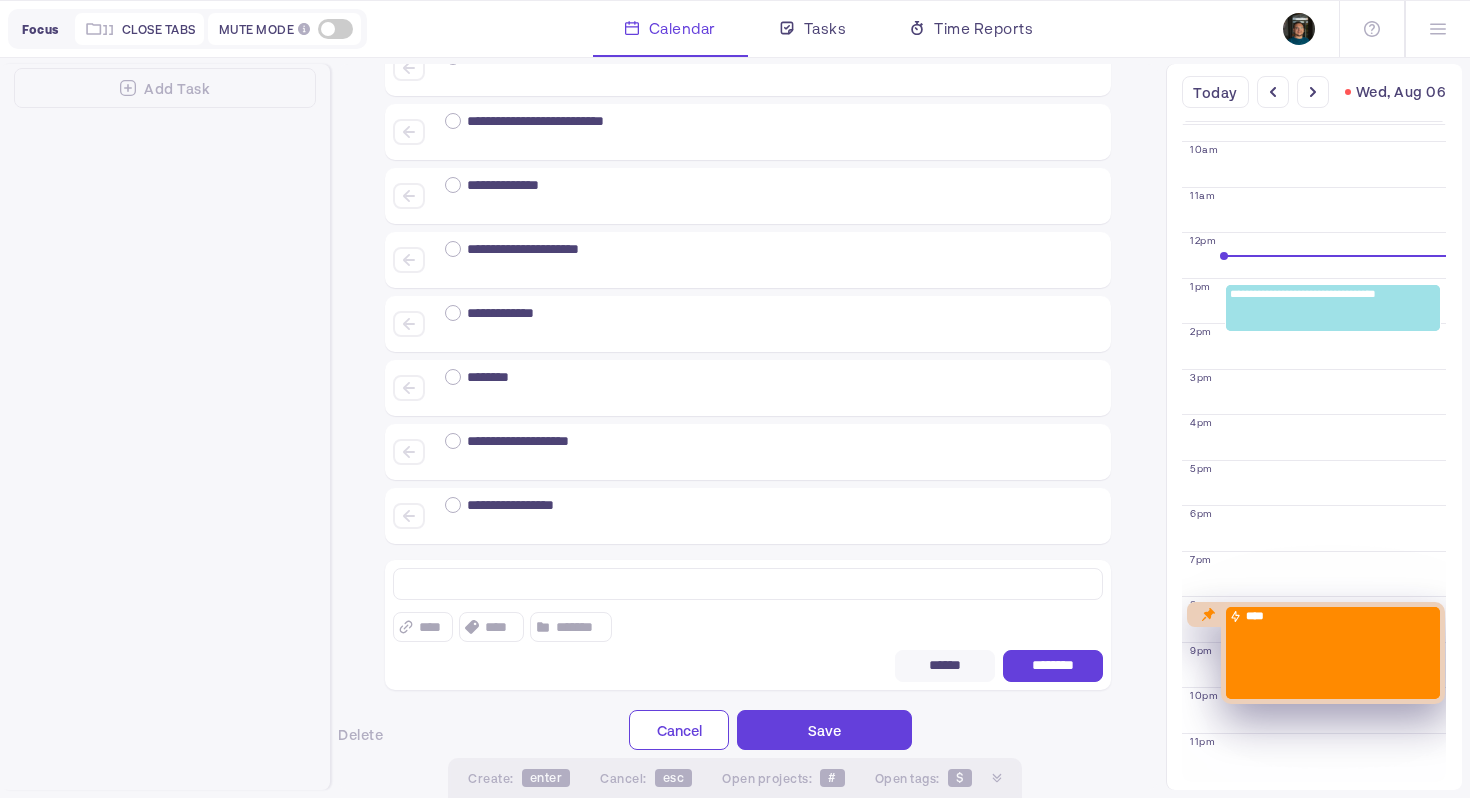 click on "Save" at bounding box center (824, 730) 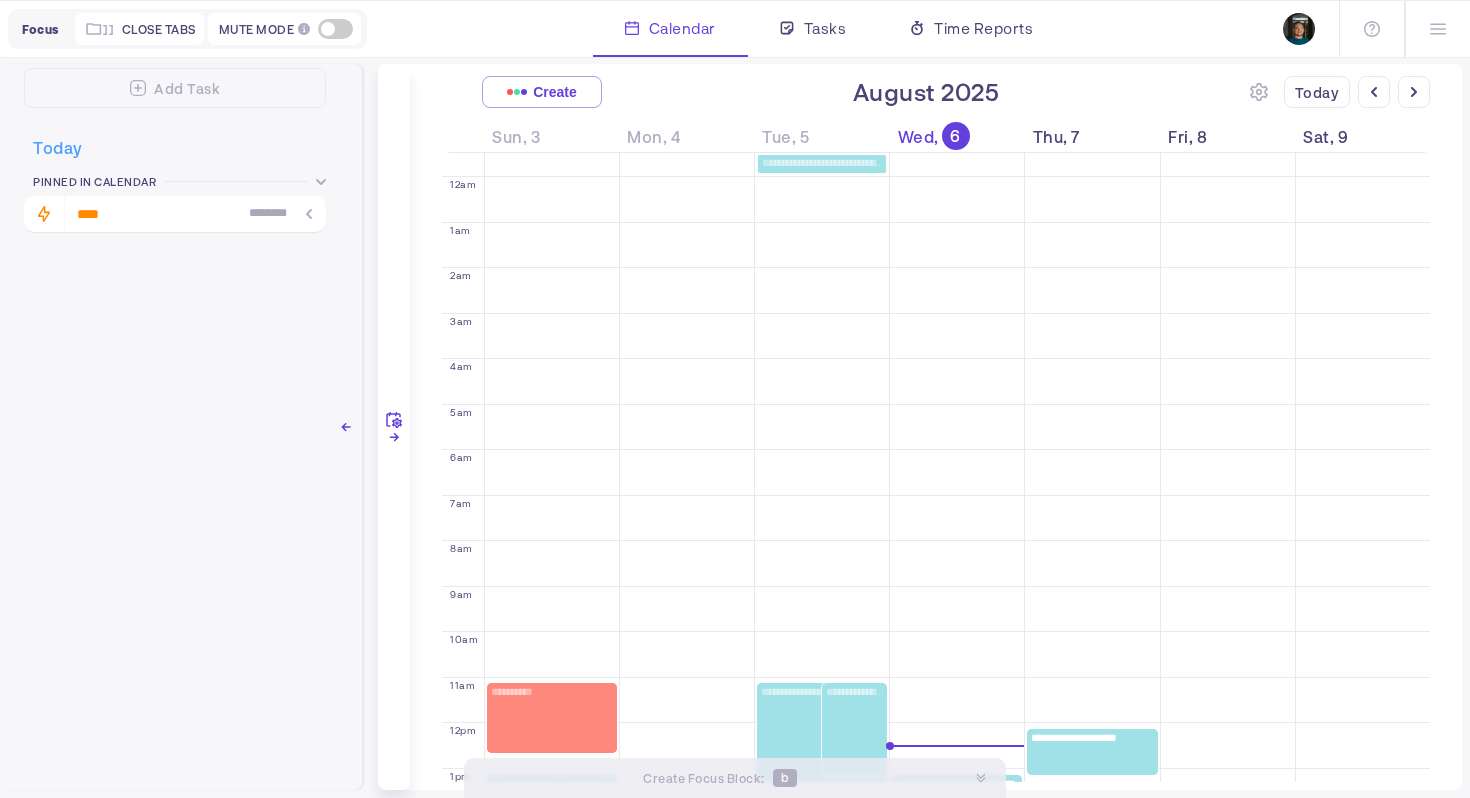 scroll, scrollTop: 481, scrollLeft: 0, axis: vertical 